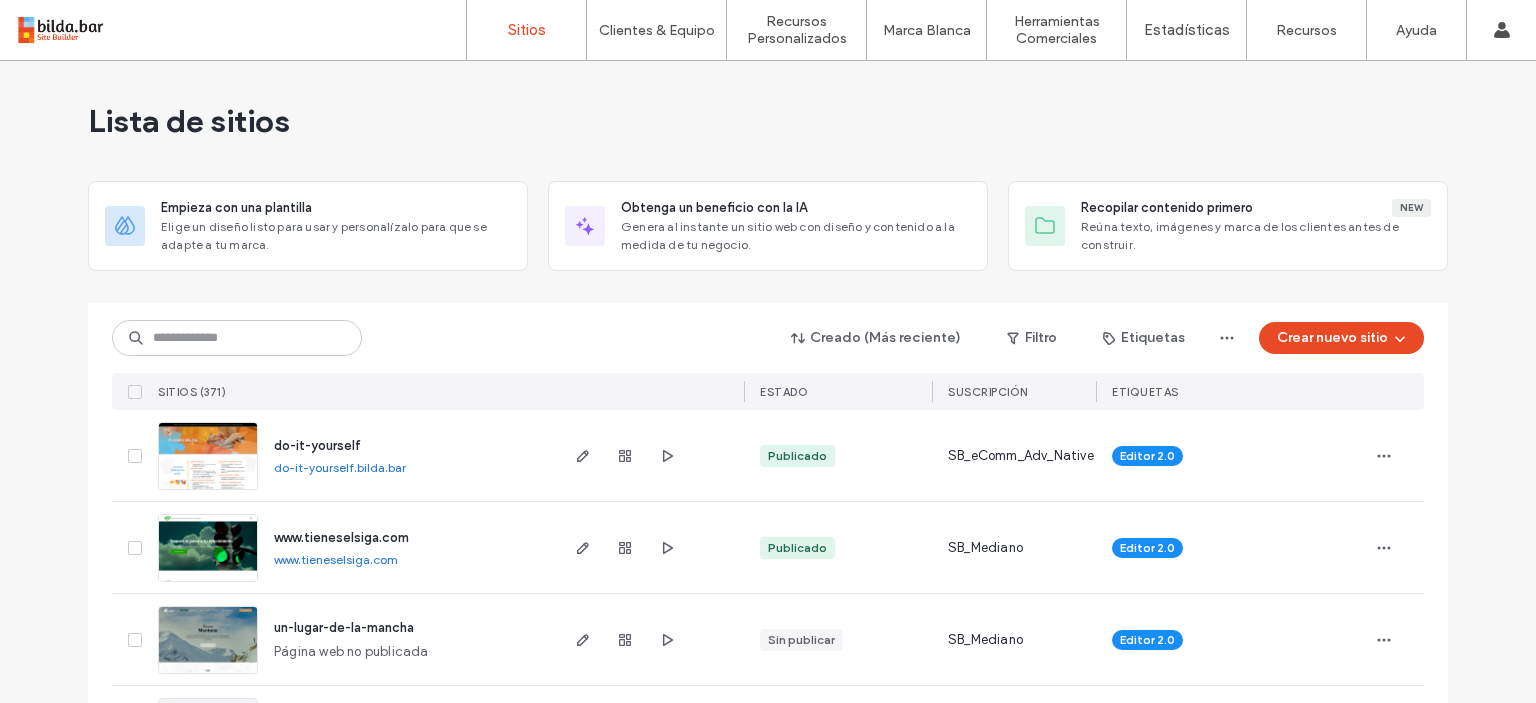 scroll, scrollTop: 0, scrollLeft: 0, axis: both 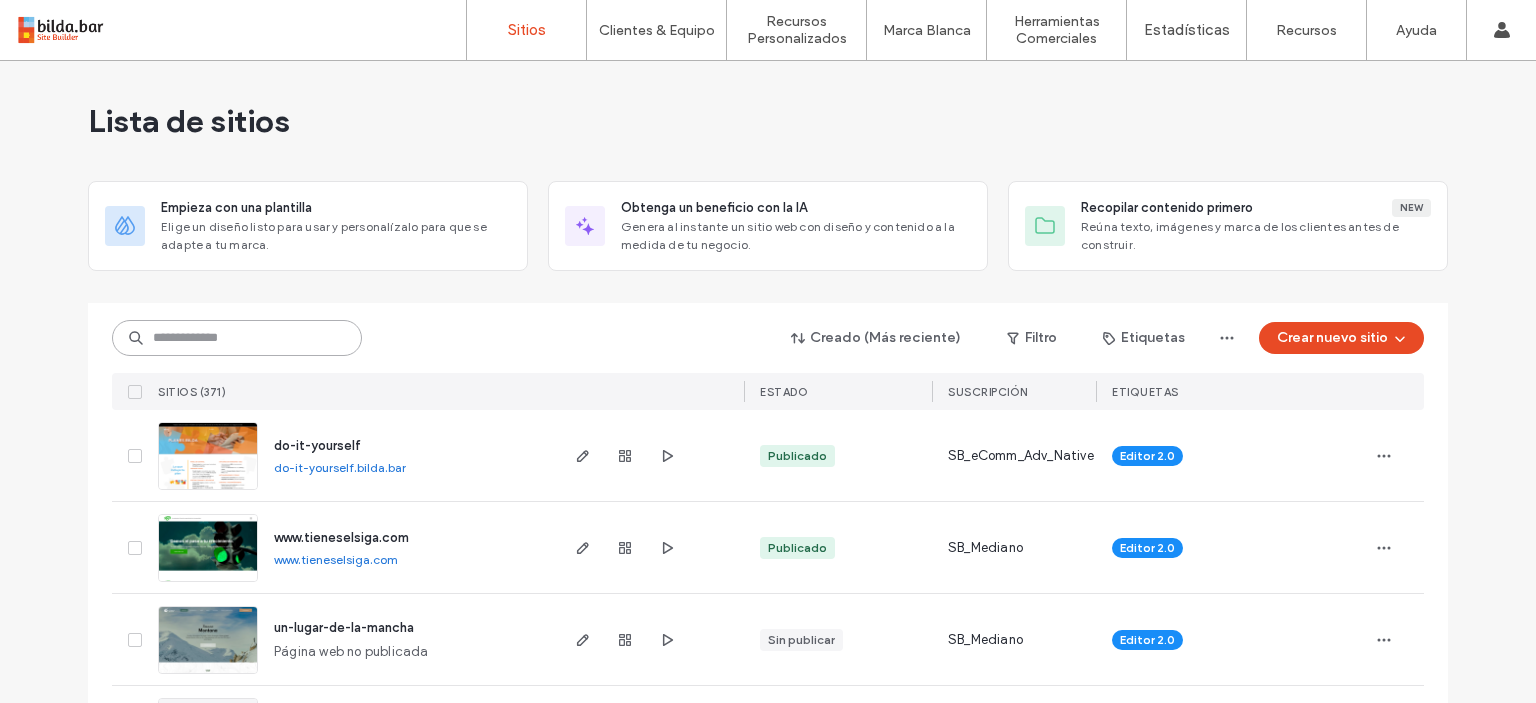 click at bounding box center [237, 338] 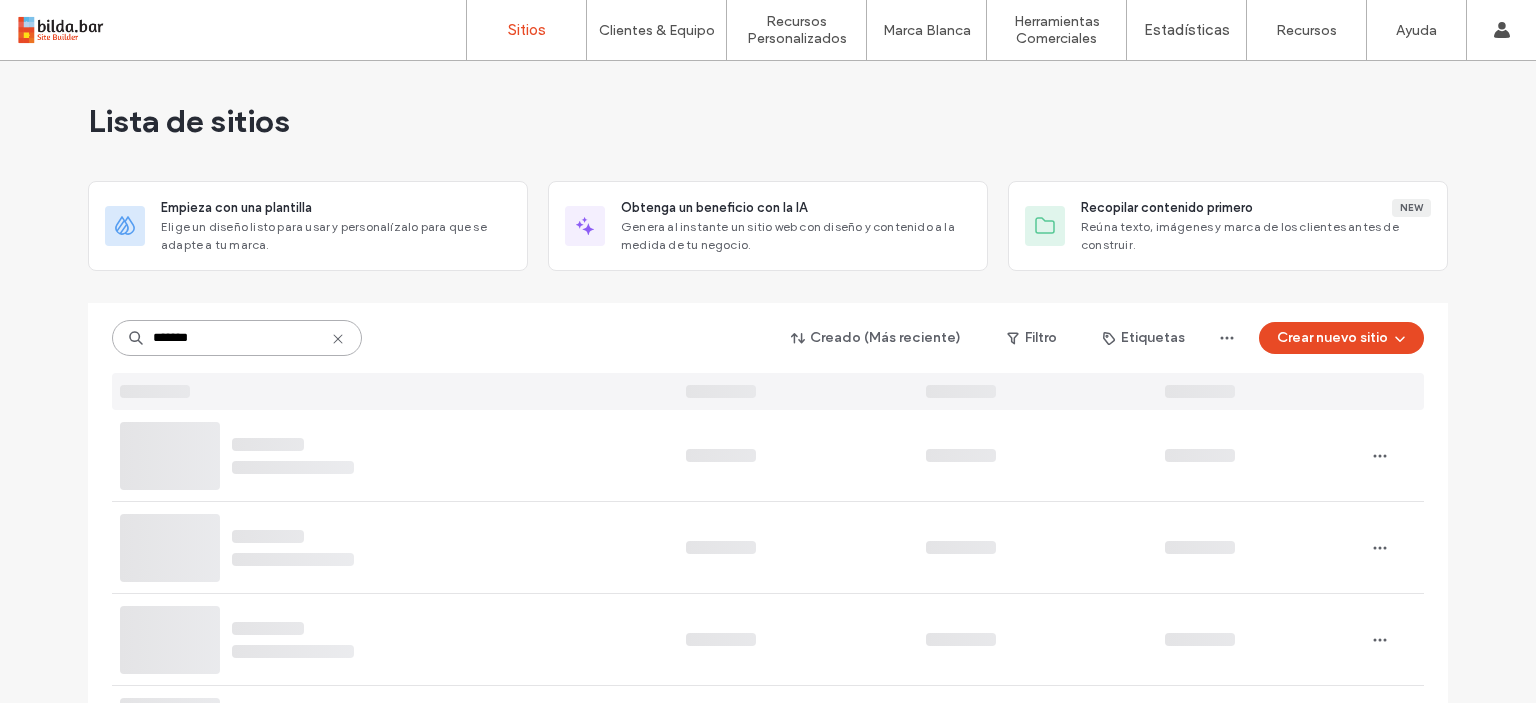 type on "*******" 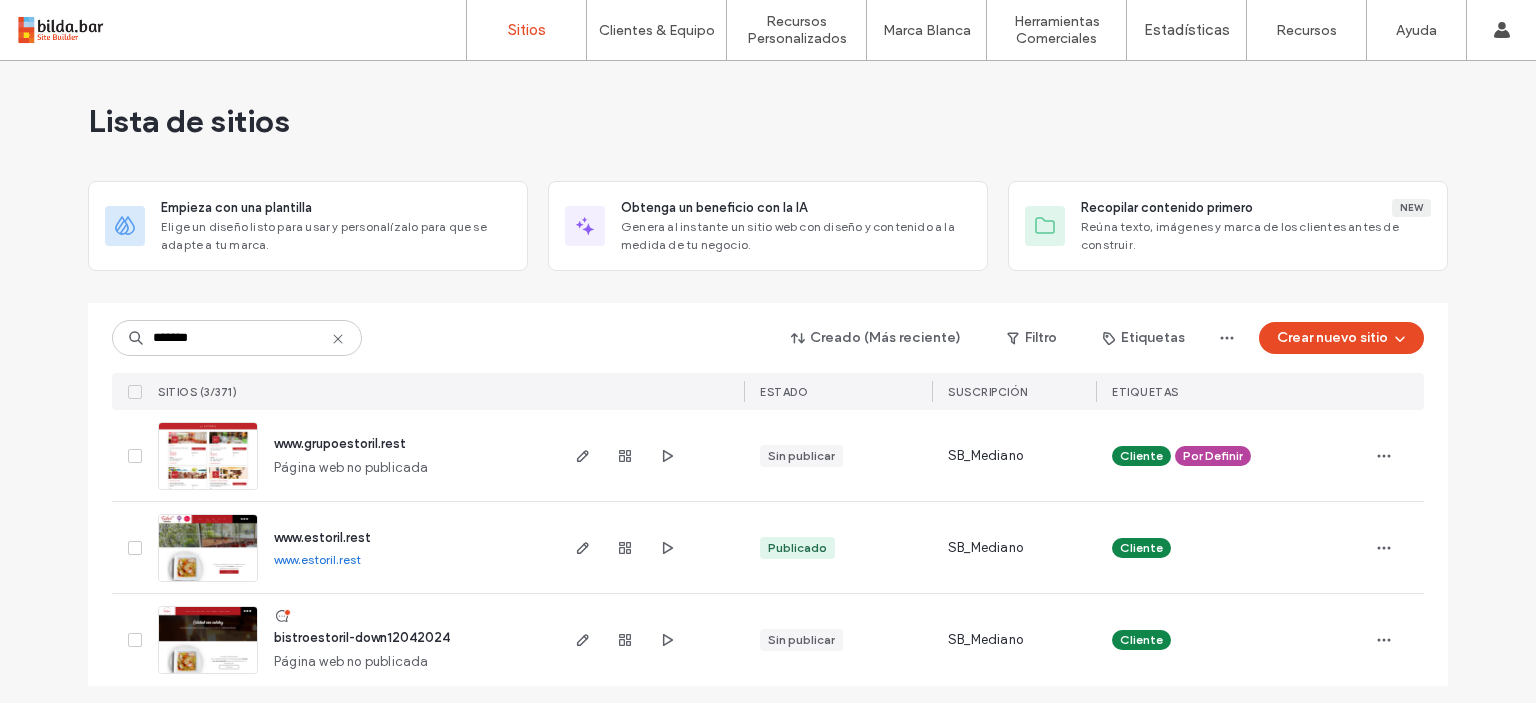 click at bounding box center (208, 583) 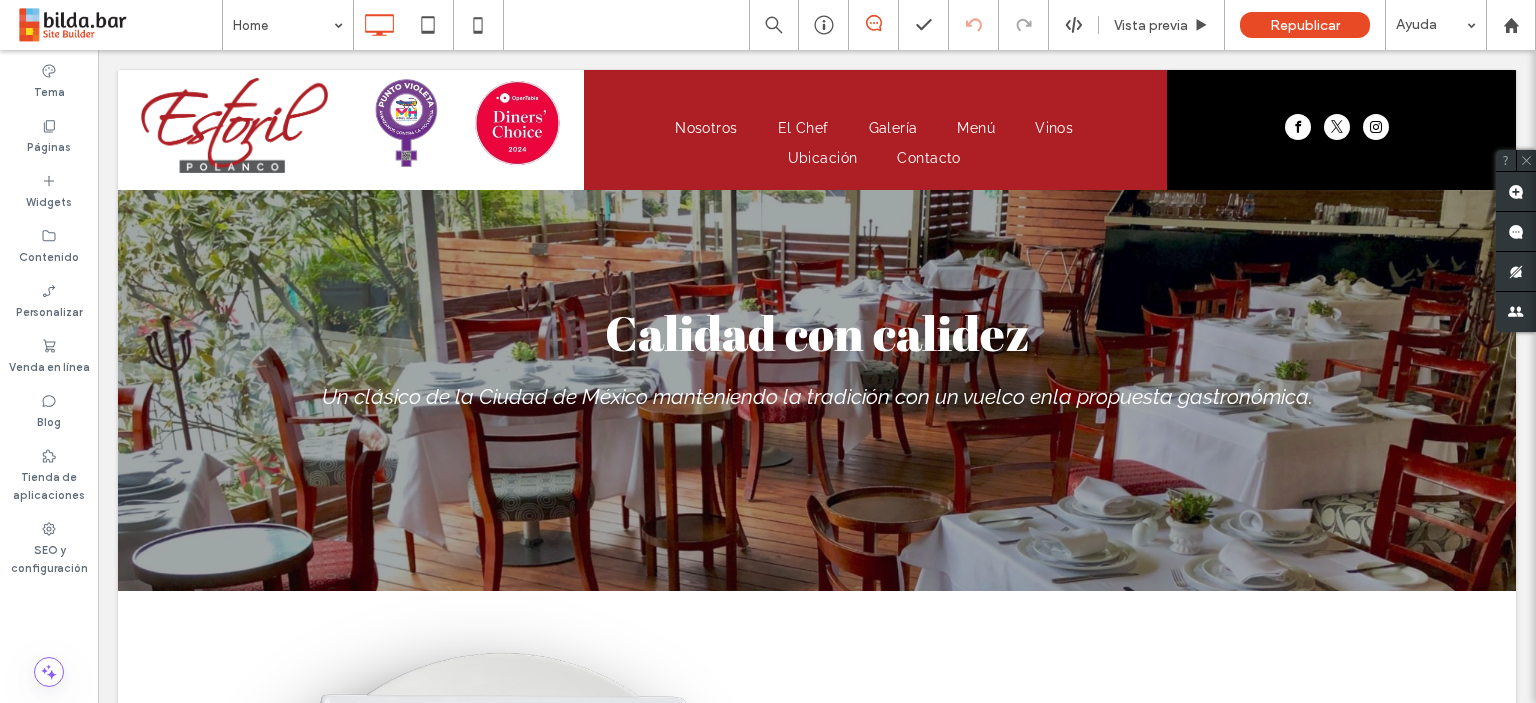 scroll, scrollTop: 0, scrollLeft: 0, axis: both 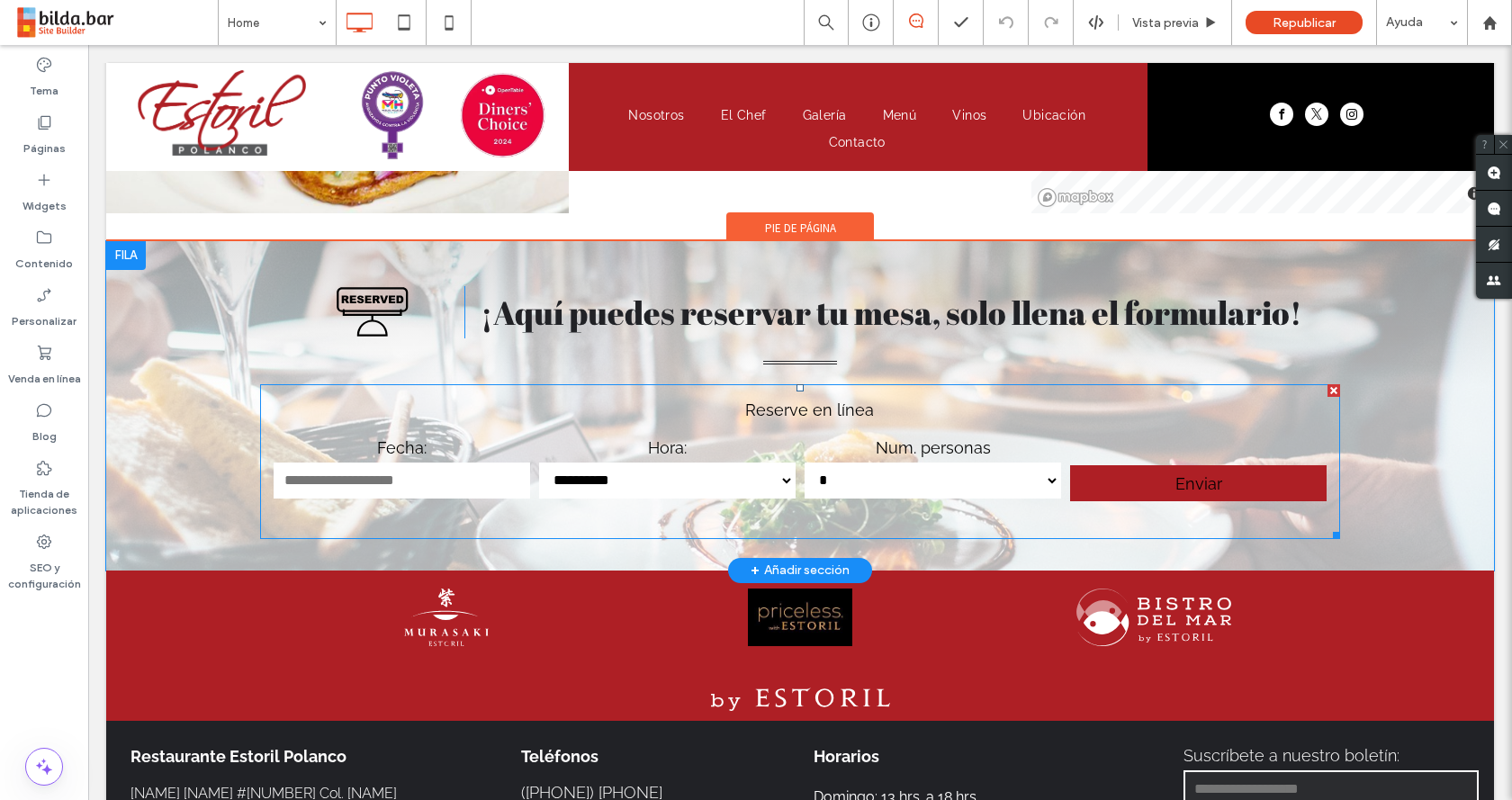 click at bounding box center [800, 462] 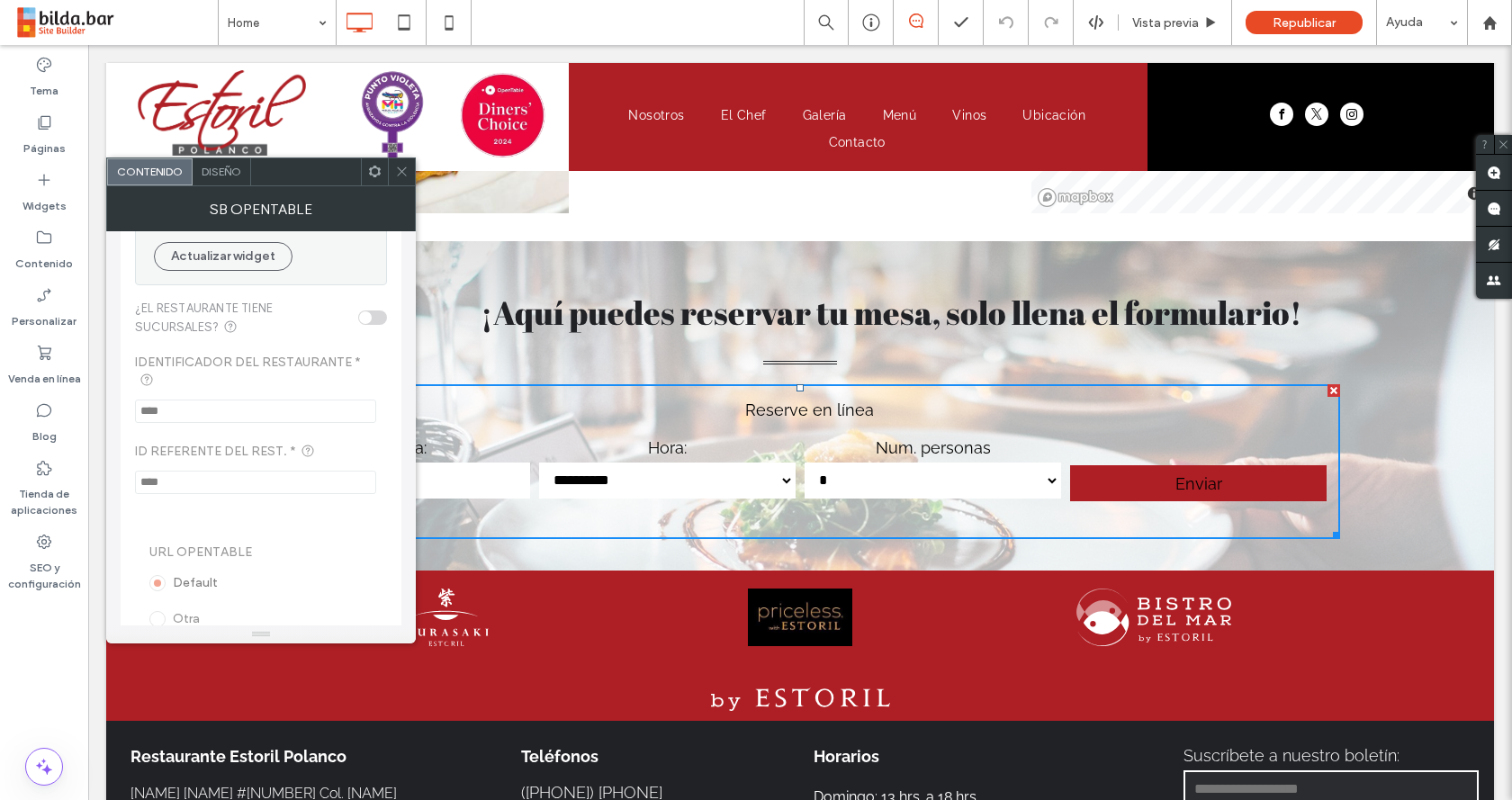 scroll, scrollTop: 0, scrollLeft: 0, axis: both 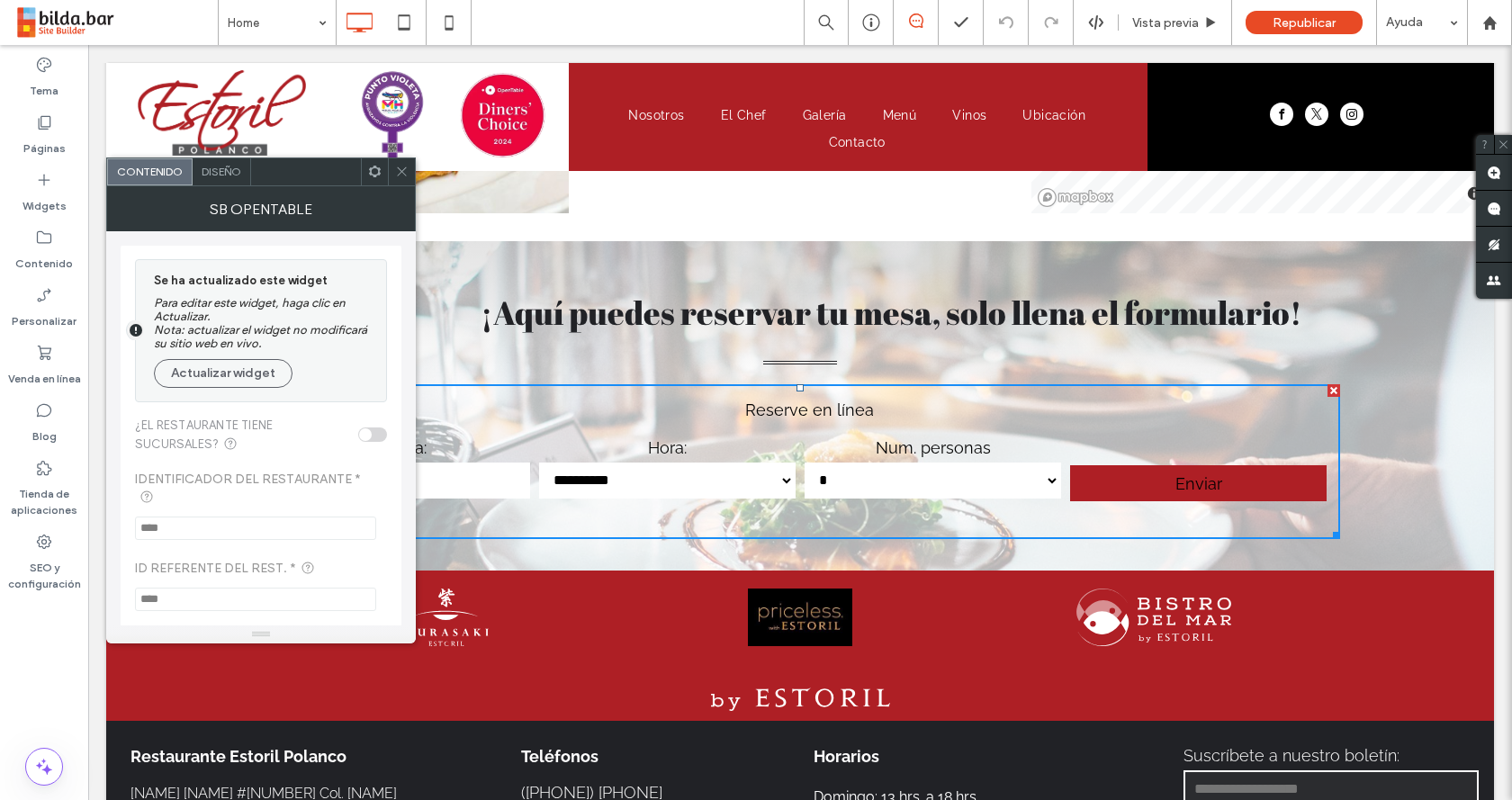 click on "Diseño" at bounding box center (221, 172) 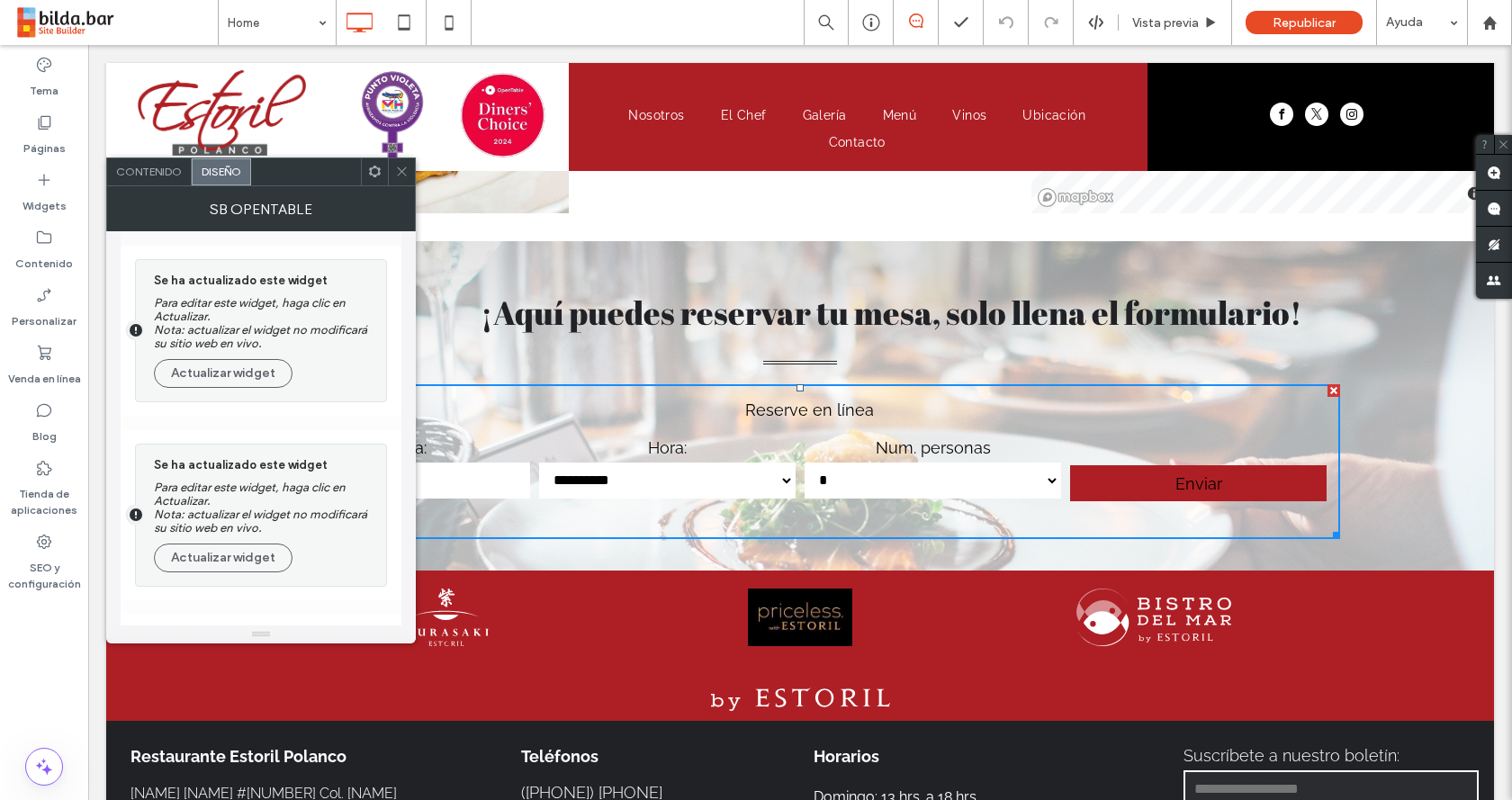 click at bounding box center (374, 172) 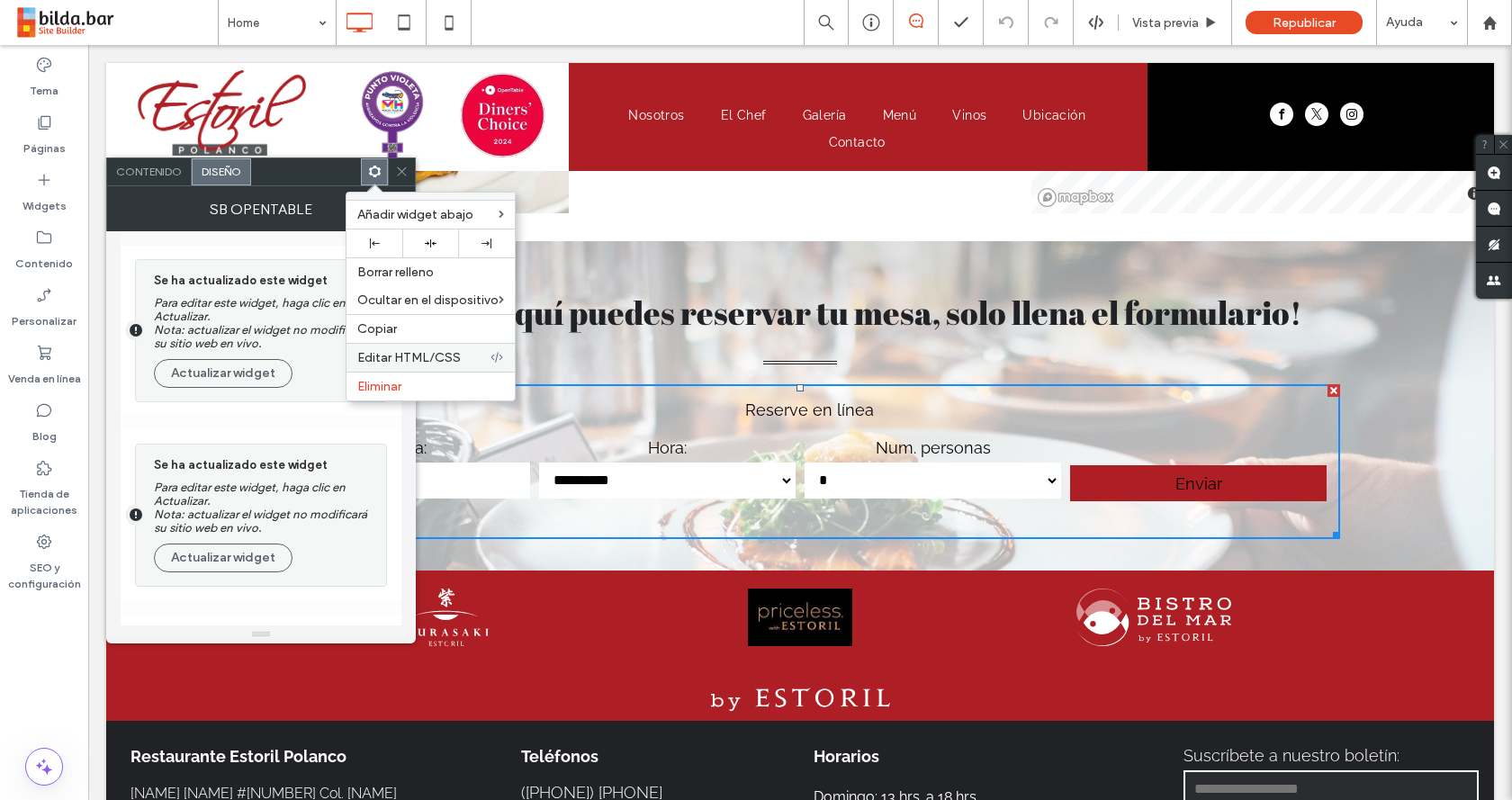 click on "Editar HTML/CSS" at bounding box center [409, 357] 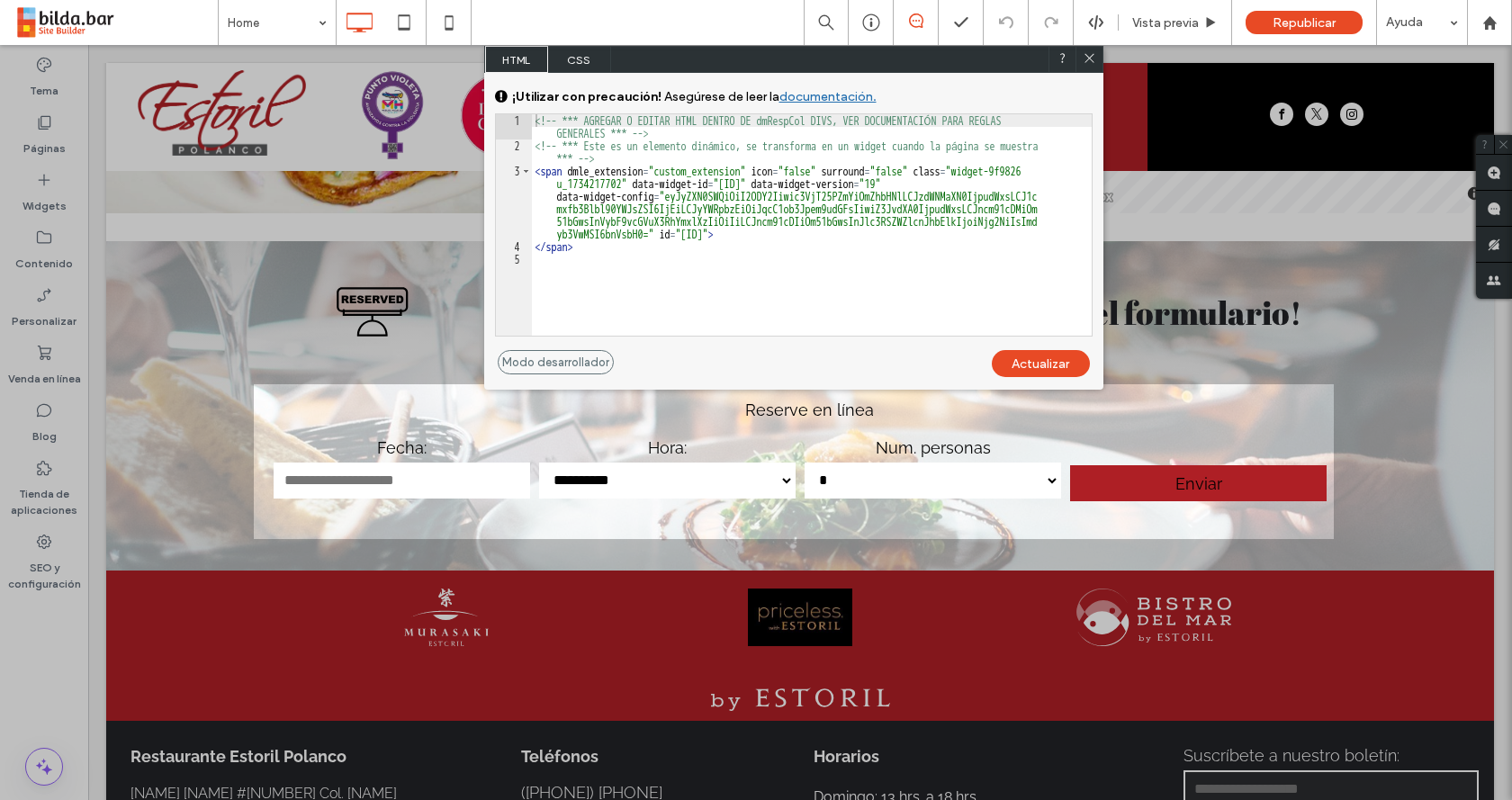click on "<!-- *** AGREGAR O EDITAR HTML DENTRO DE dmRespCol DIVS, VER DOCUMENTACIÓN PARA REGLAS       GENERALES *** --> <!-- *** Este es un elemento dinámico, se transforma en un widget cuando la página se muestra       *** --> < span   dmle_extension = "custom_extension"   icon = "false"   surround = "false"   class = "widget-9f9826       u_1734217702"   data-widget-id = "9f9826fc012e4c71844619d79446350f"   data-widget-version = "19"        data-widget-config = "eyJyZXN0SWQiOiI2ODY2Iiwic3VjT25PZmYiOmZhbHNlLCJzdWNMaXN0IjpudWxsLCJ1c      mxfb3Blbl90YWJsZSI6IjEiLCJyYWRpbzEiOiJqcC1ob3Jpem9udGFsIiwiZ3JvdXA0IjpudWxsLCJncm91cDMiOm      51bGwsInVybF9vcGVuX3RhYmxlXzIiOiIiLCJncm91cDIiOm51bGwsInJlc3RSZWZlcnJhbElkIjoiNjg2NiIsImd      yb3VwMSI6bnVsbH0="   id = "1734217702" > </ span >" at bounding box center [812, 244] 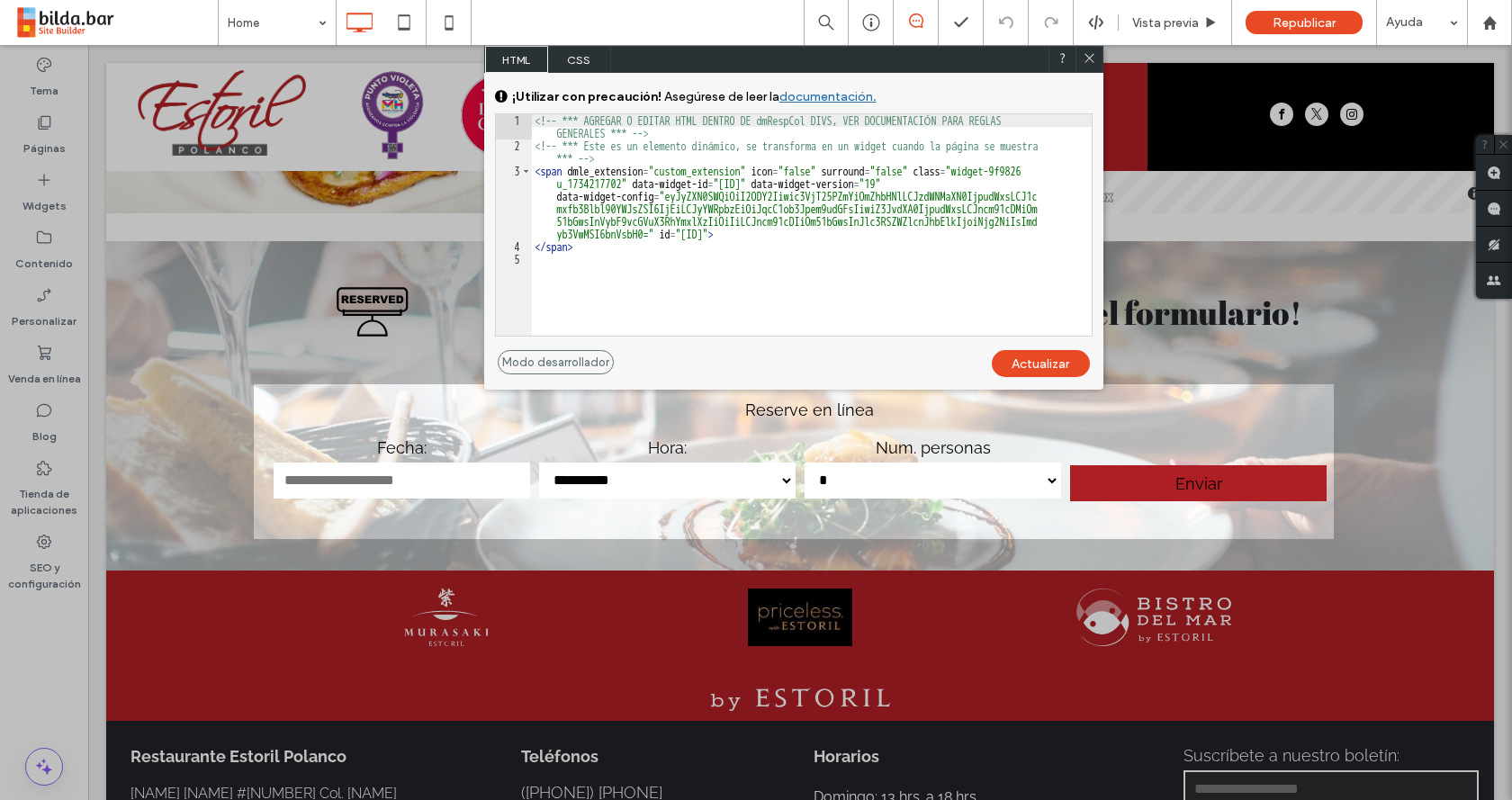 click on "documentación." at bounding box center (828, 96) 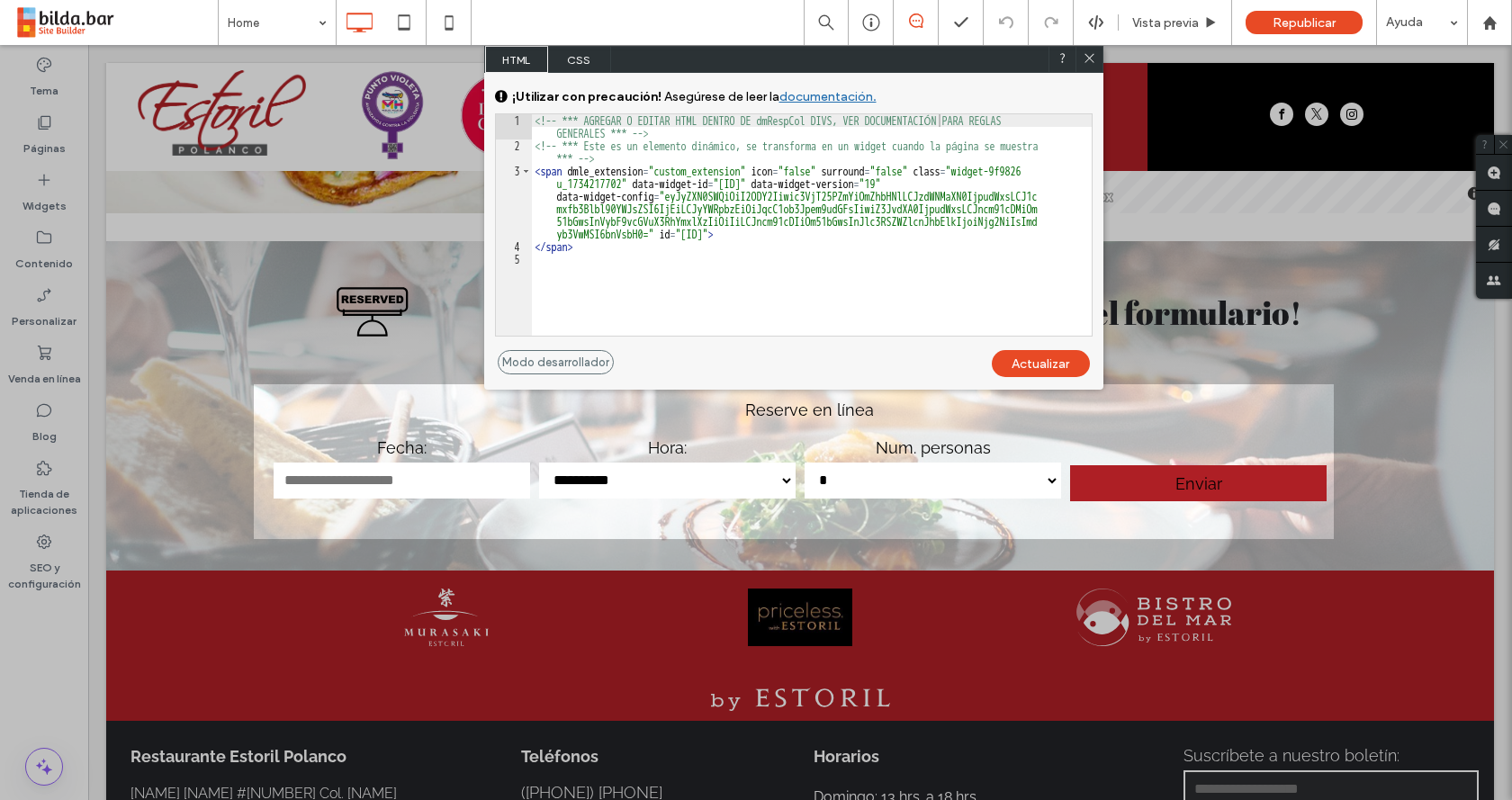 click 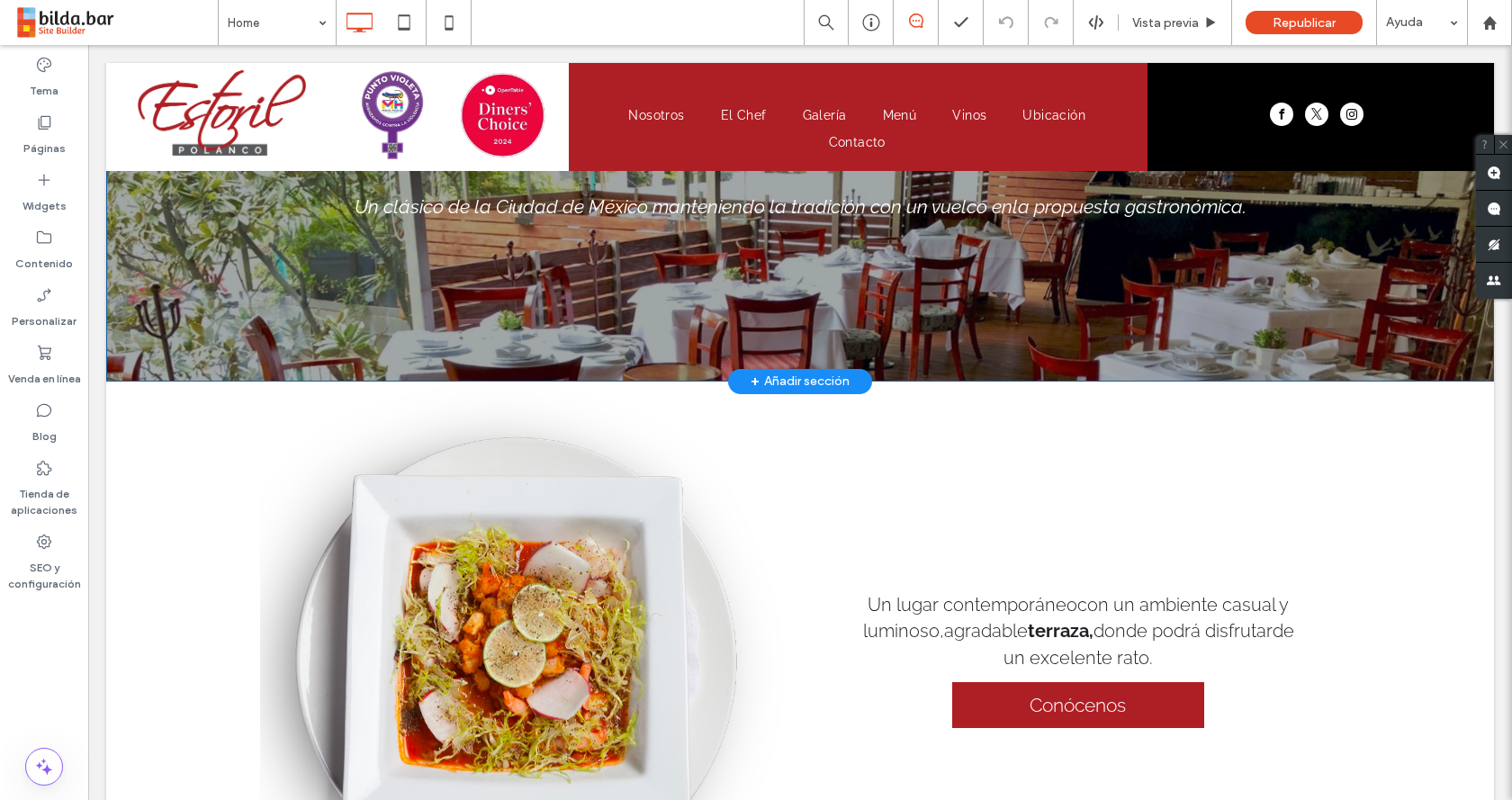 scroll, scrollTop: 0, scrollLeft: 0, axis: both 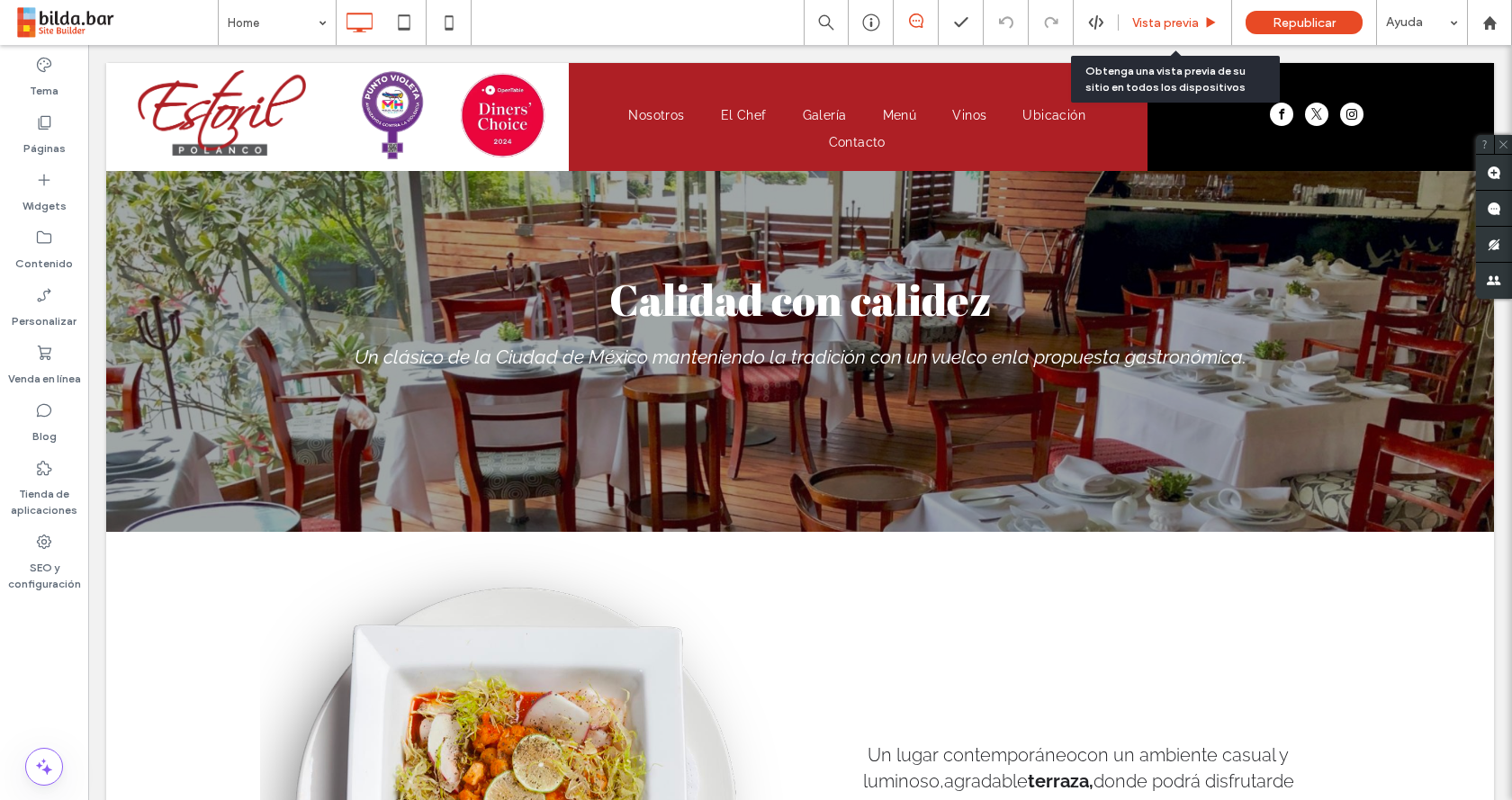 click on "Vista previa" at bounding box center [1166, 22] 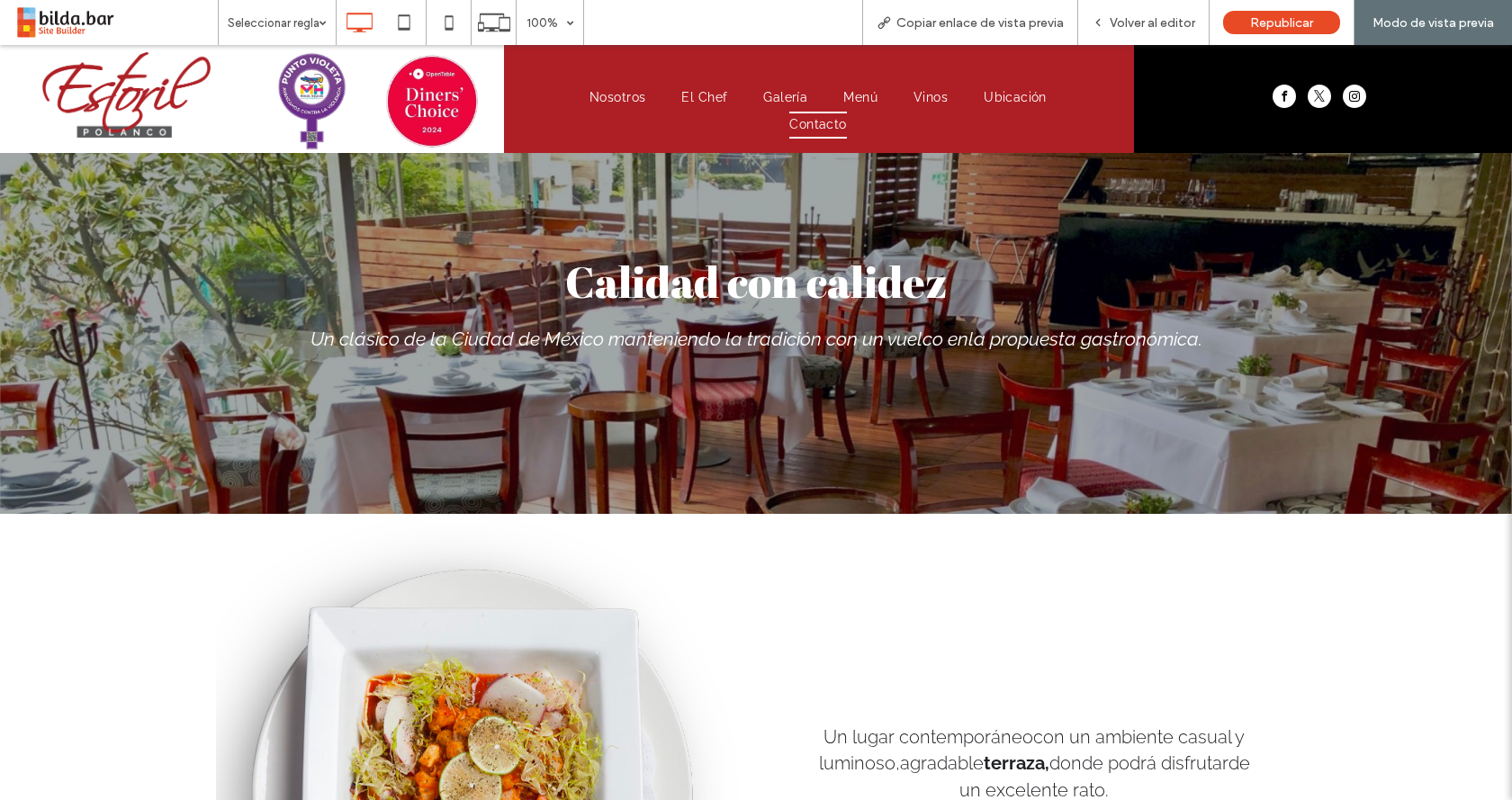 click on "Contacto" at bounding box center [817, 125] 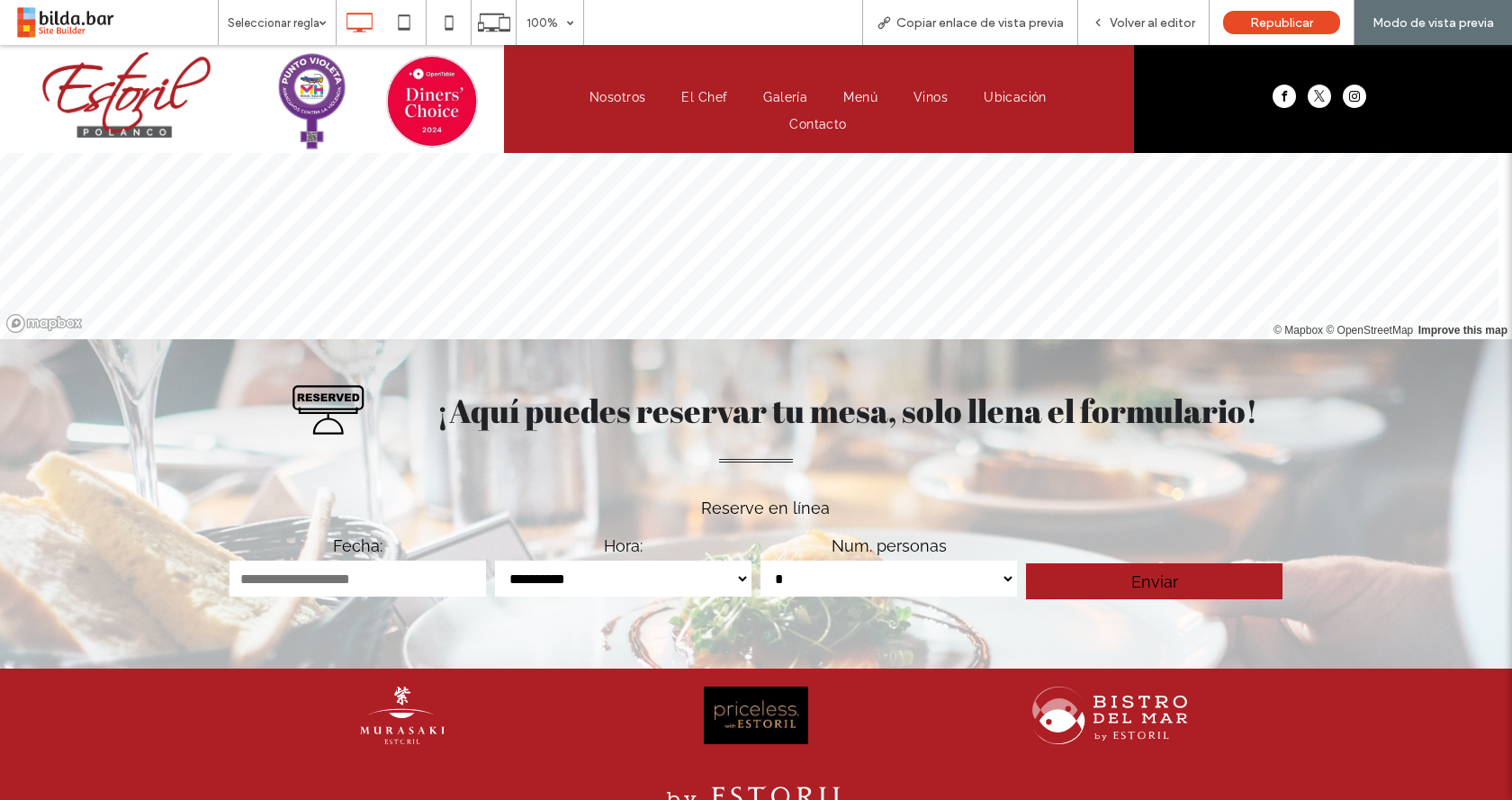 scroll, scrollTop: 1080, scrollLeft: 0, axis: vertical 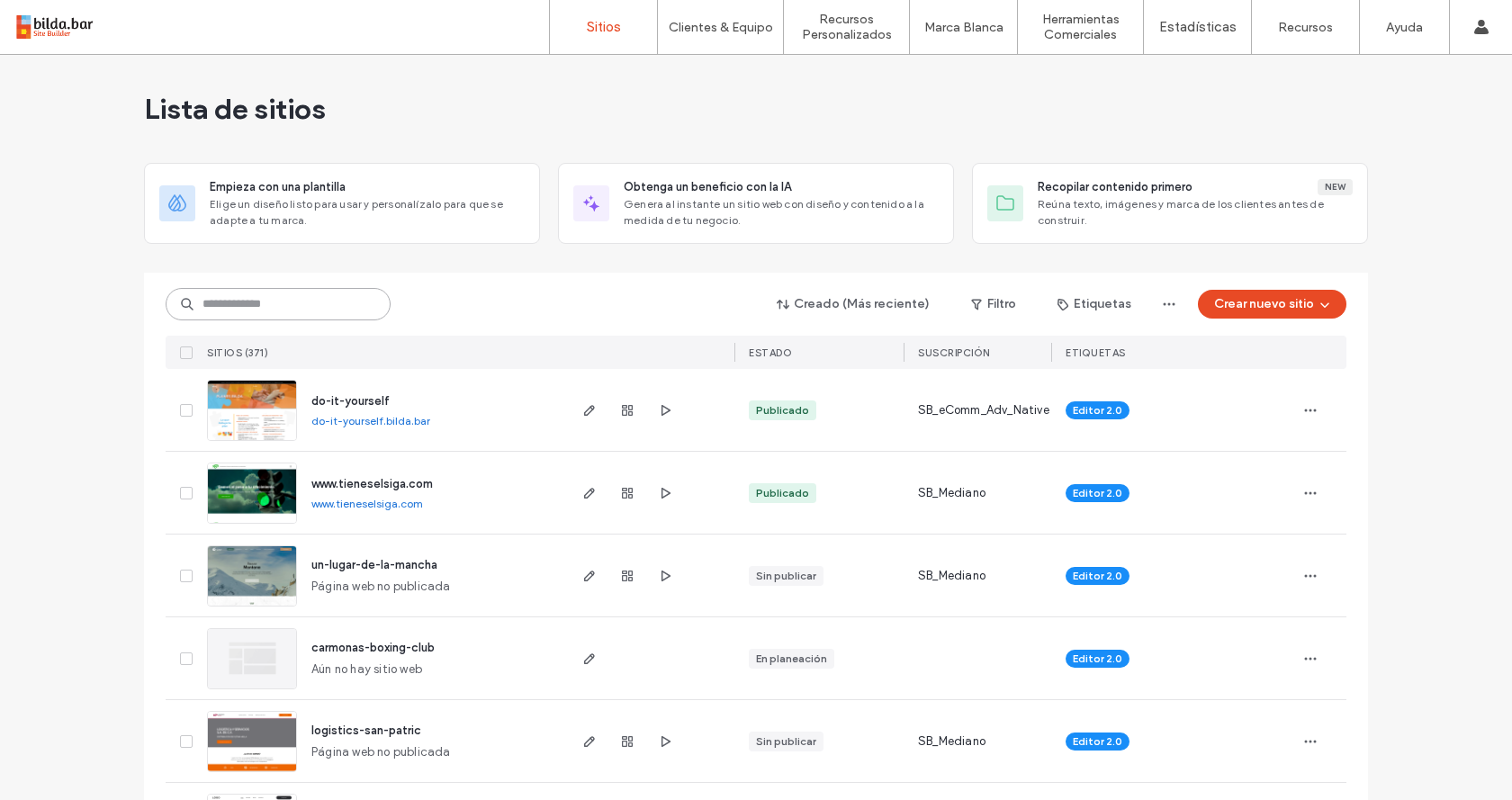 click at bounding box center [278, 304] 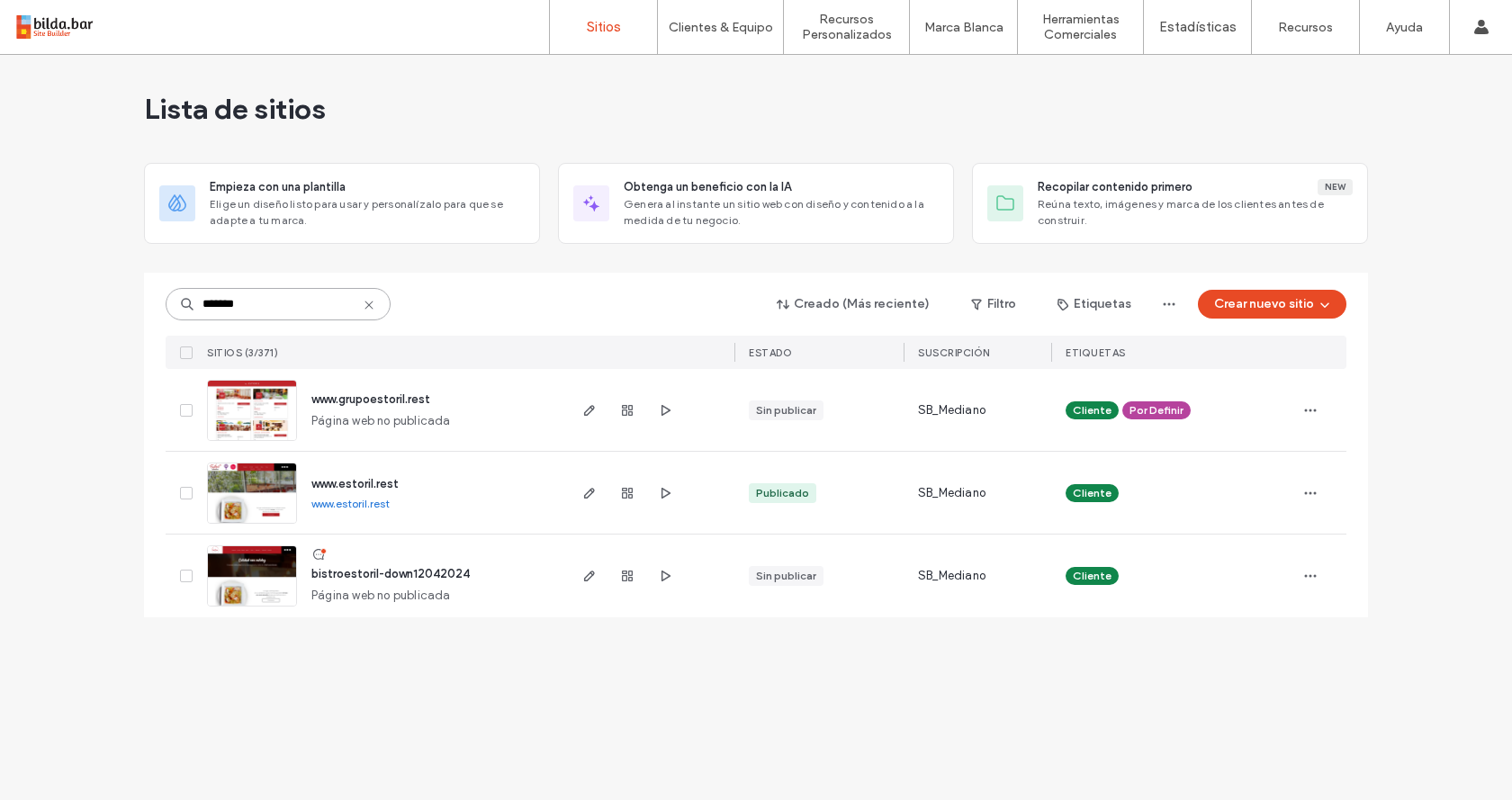 type on "*******" 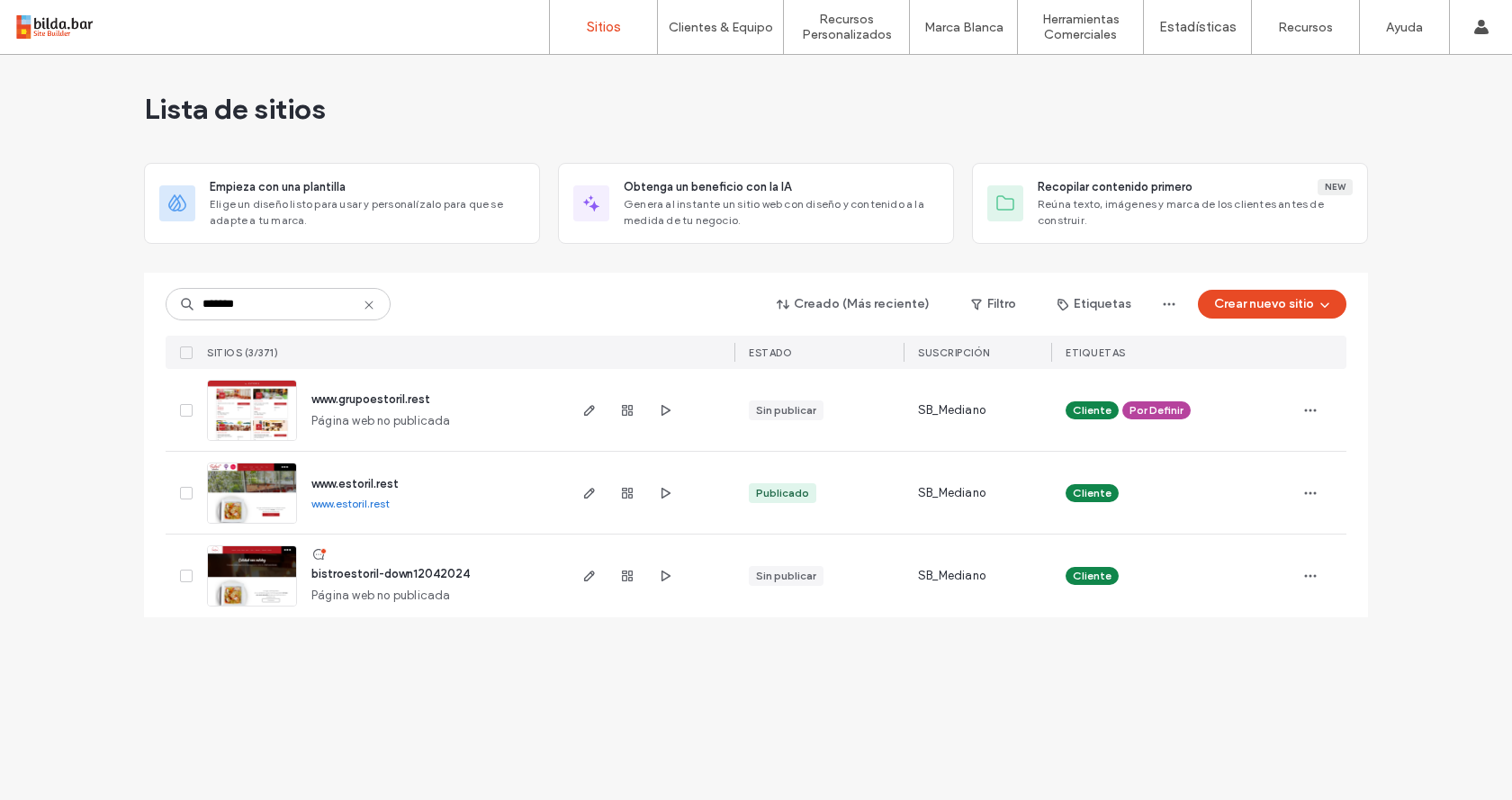 click at bounding box center [252, 525] 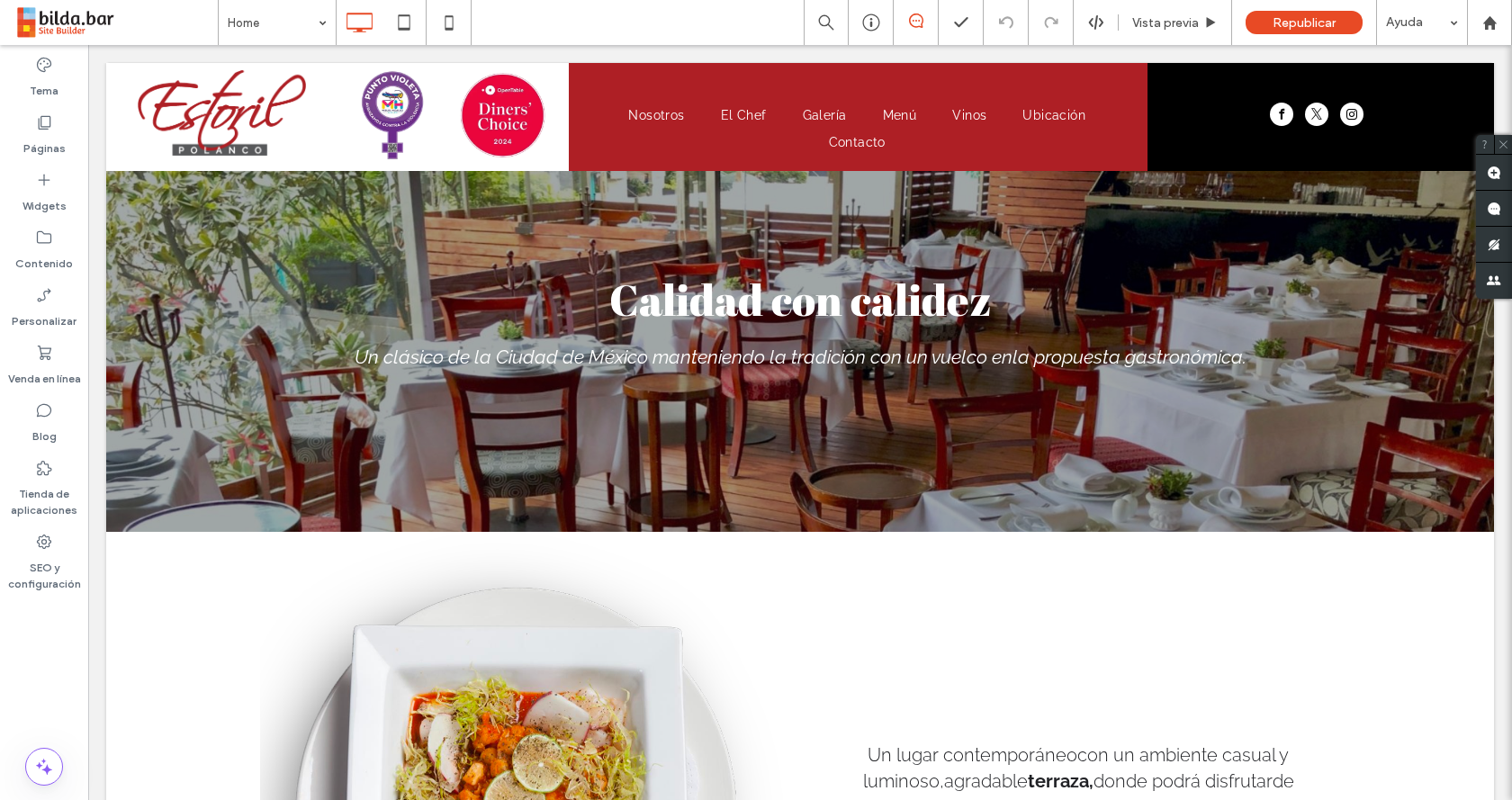scroll, scrollTop: 0, scrollLeft: 0, axis: both 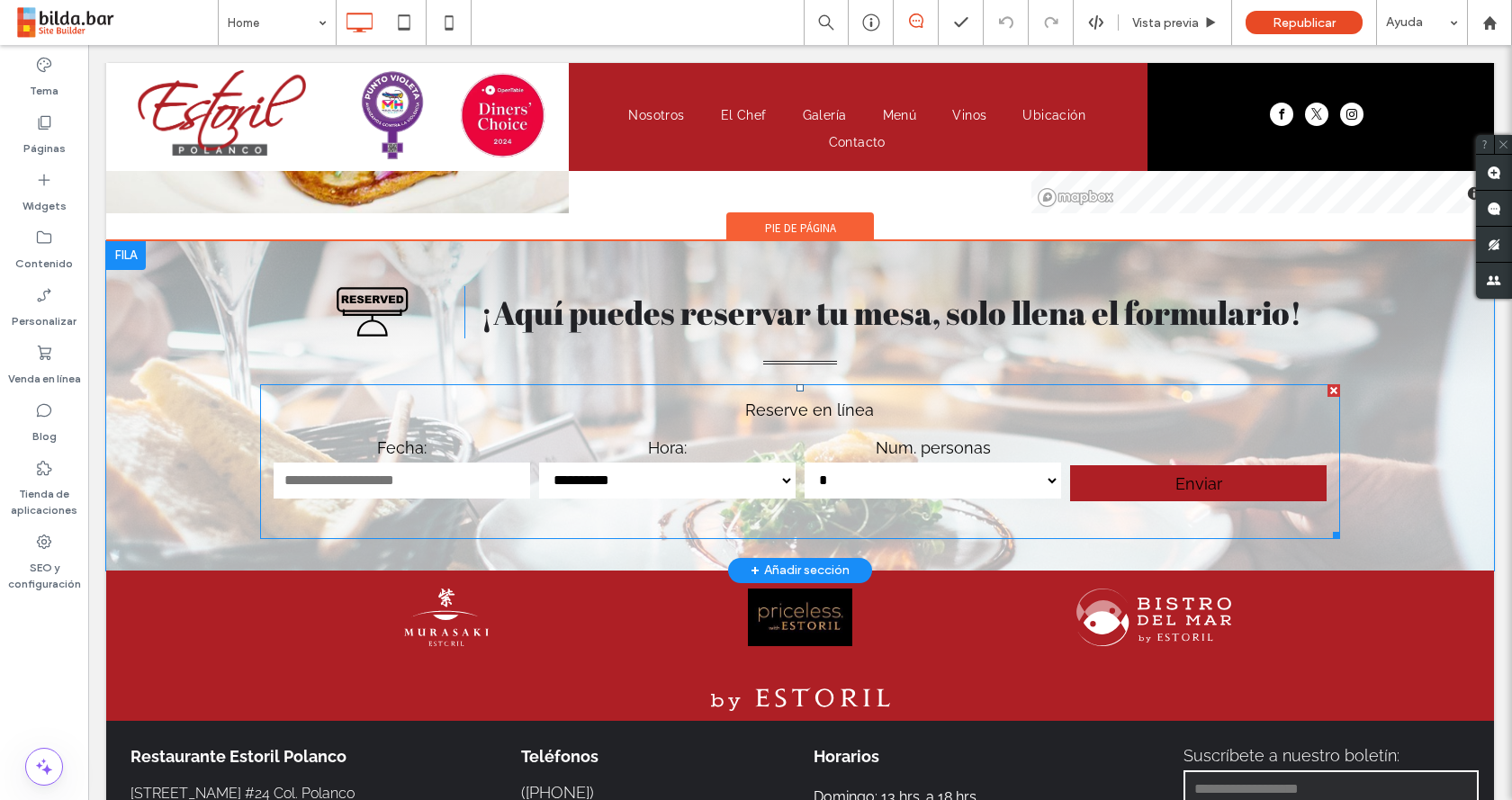 click at bounding box center (800, 462) 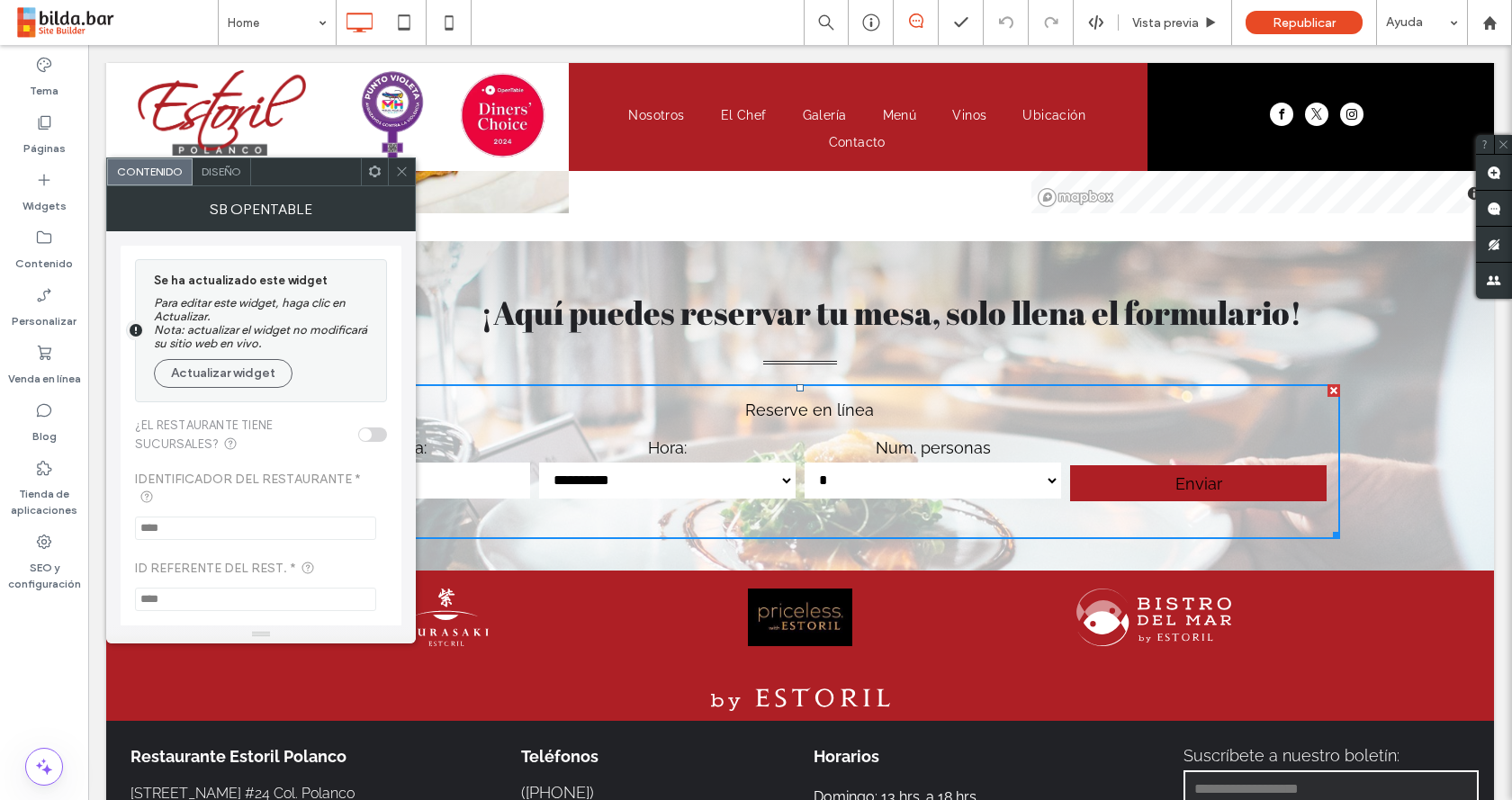 click at bounding box center [401, 172] 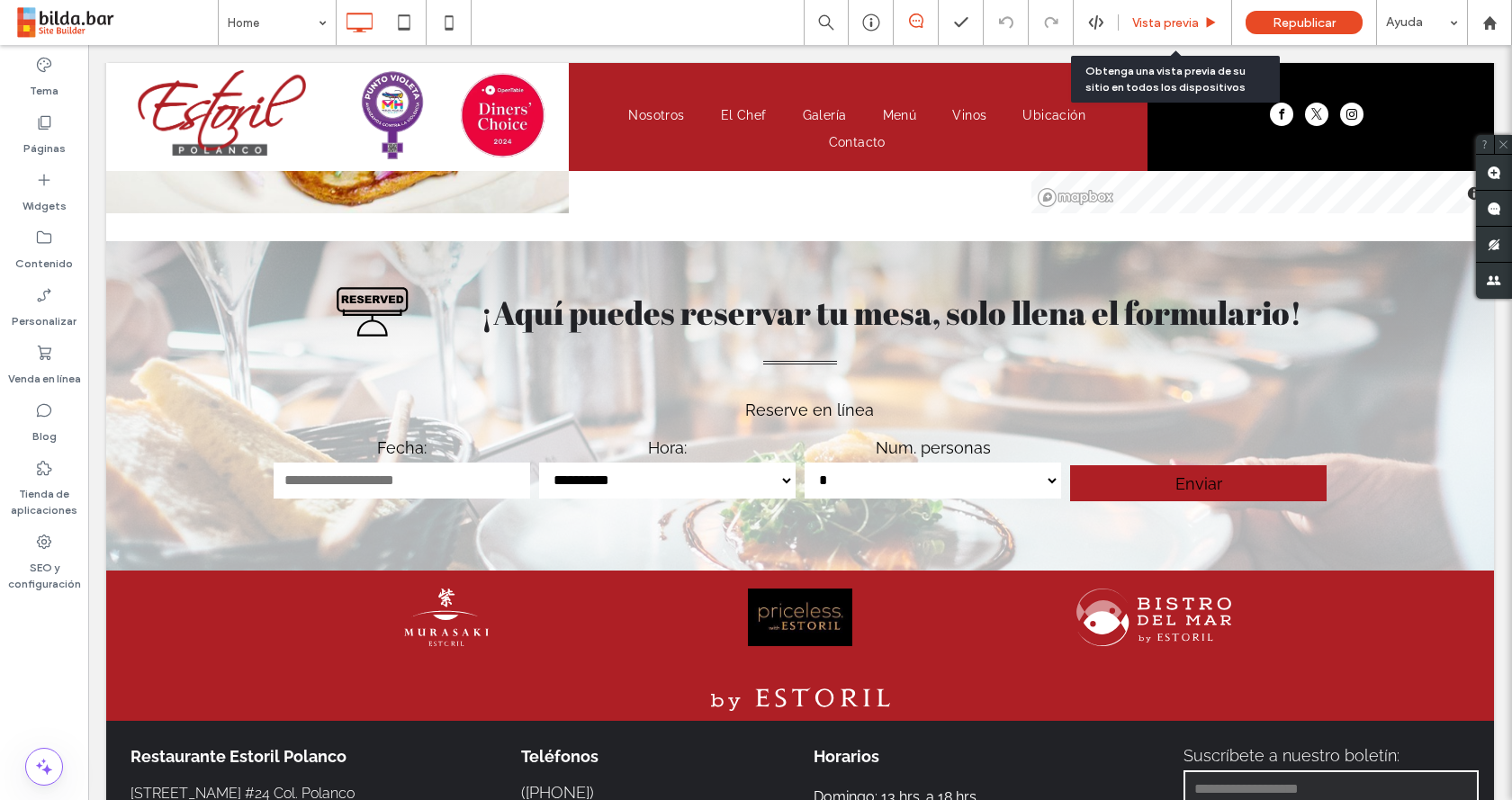 drag, startPoint x: 1156, startPoint y: 26, endPoint x: 911, endPoint y: 54, distance: 246.59481 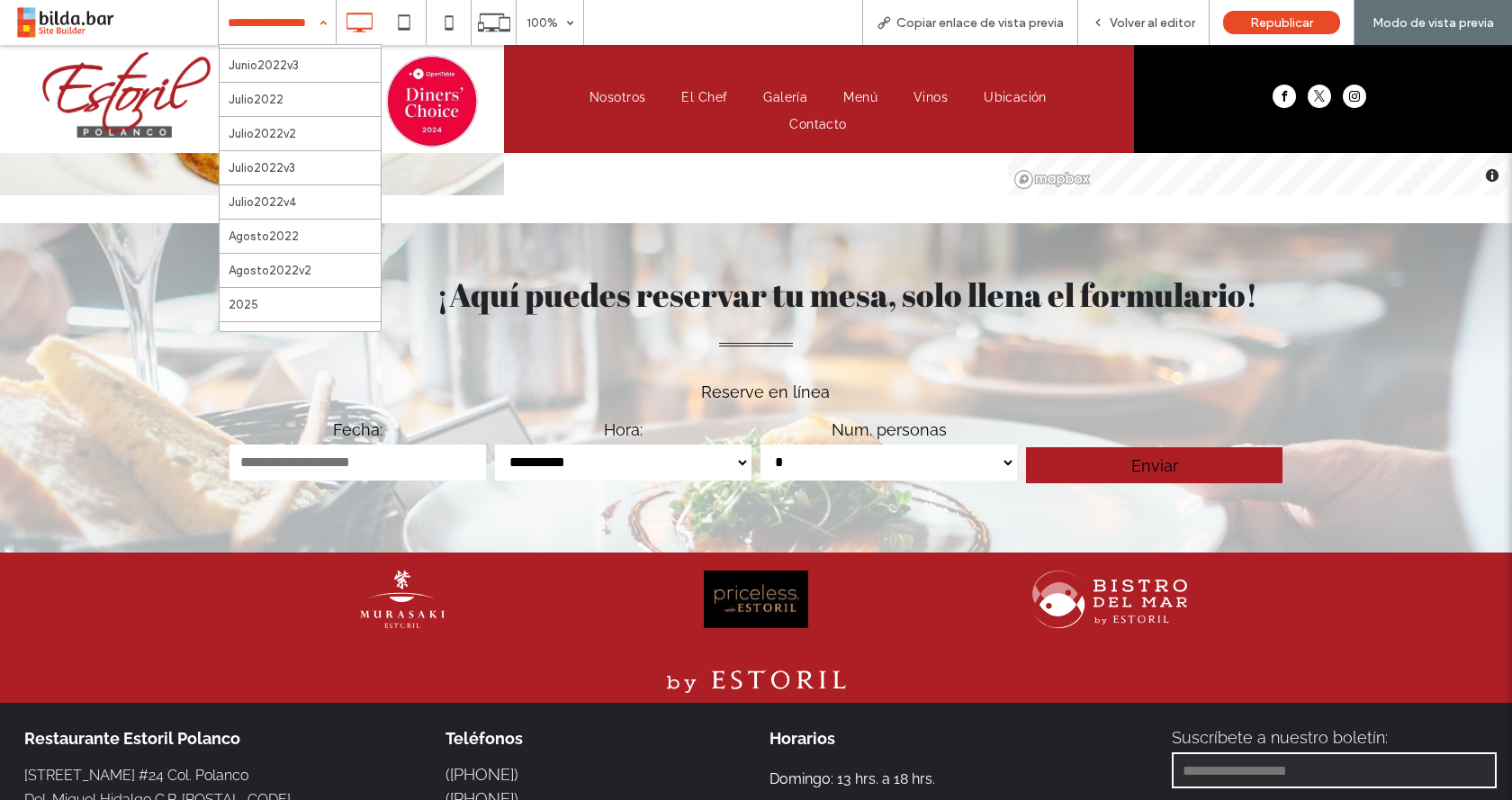 scroll, scrollTop: 0, scrollLeft: 0, axis: both 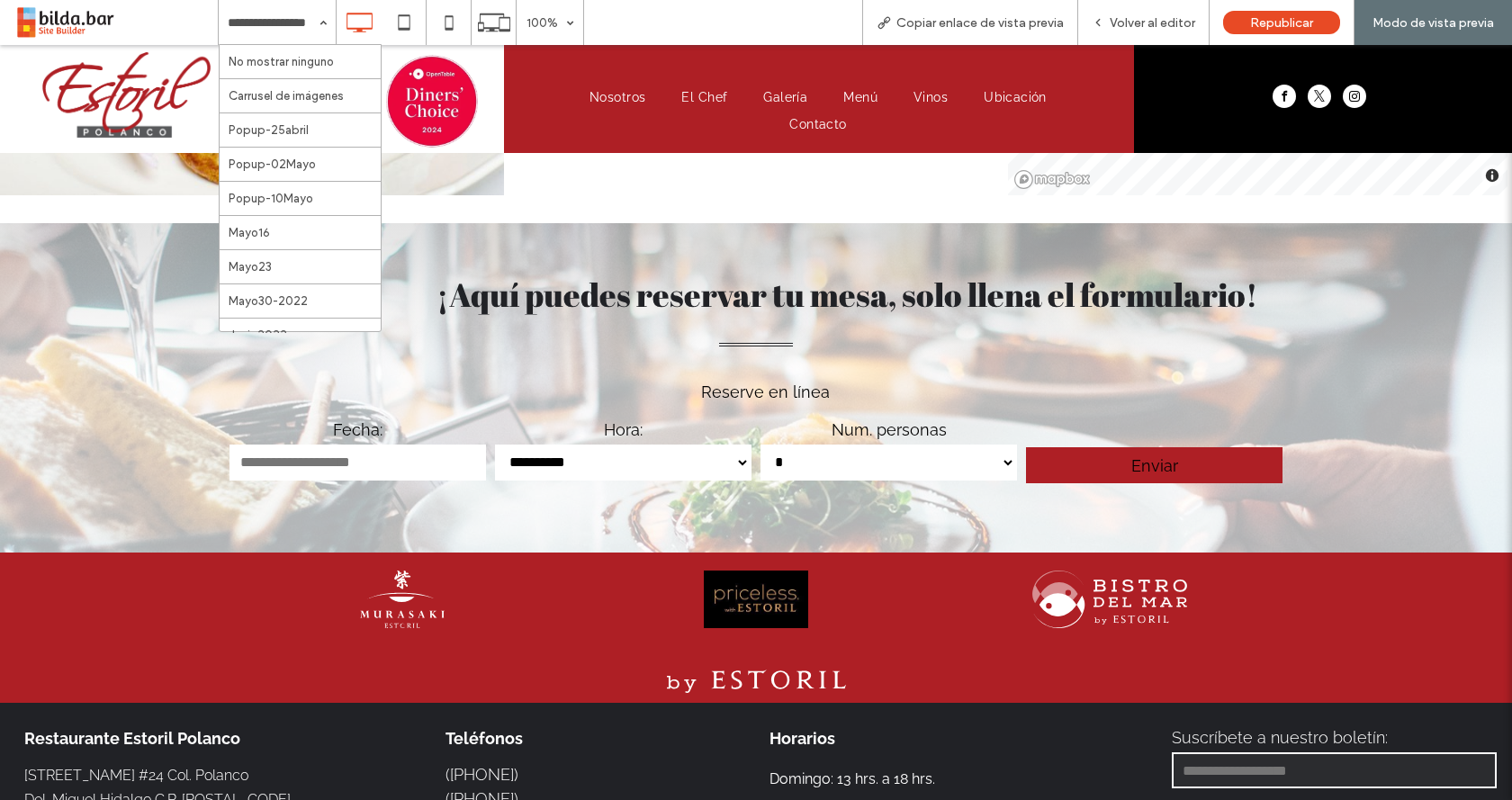click at bounding box center (273, 22) 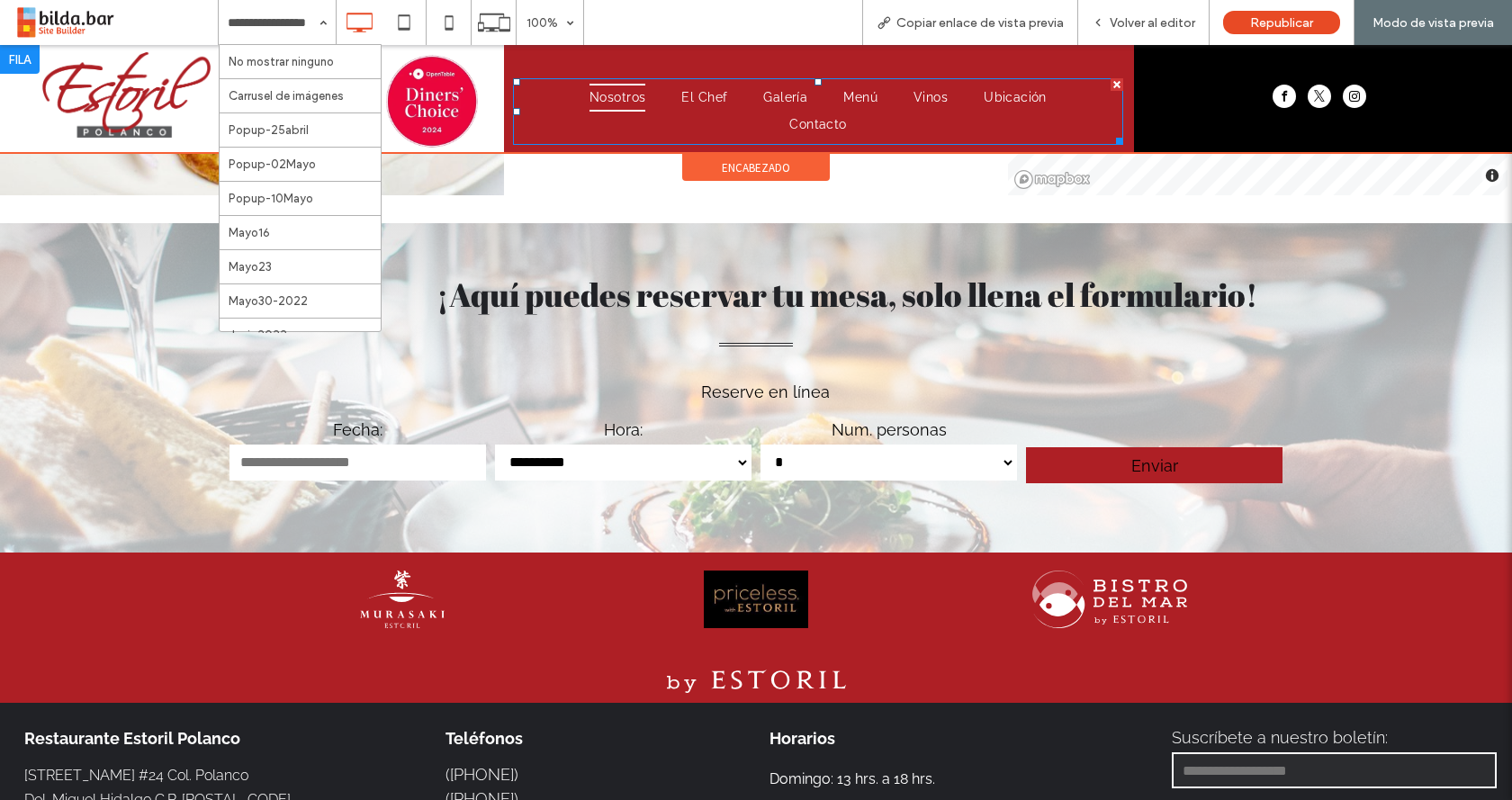 drag, startPoint x: 639, startPoint y: 141, endPoint x: 640, endPoint y: 96, distance: 45.01 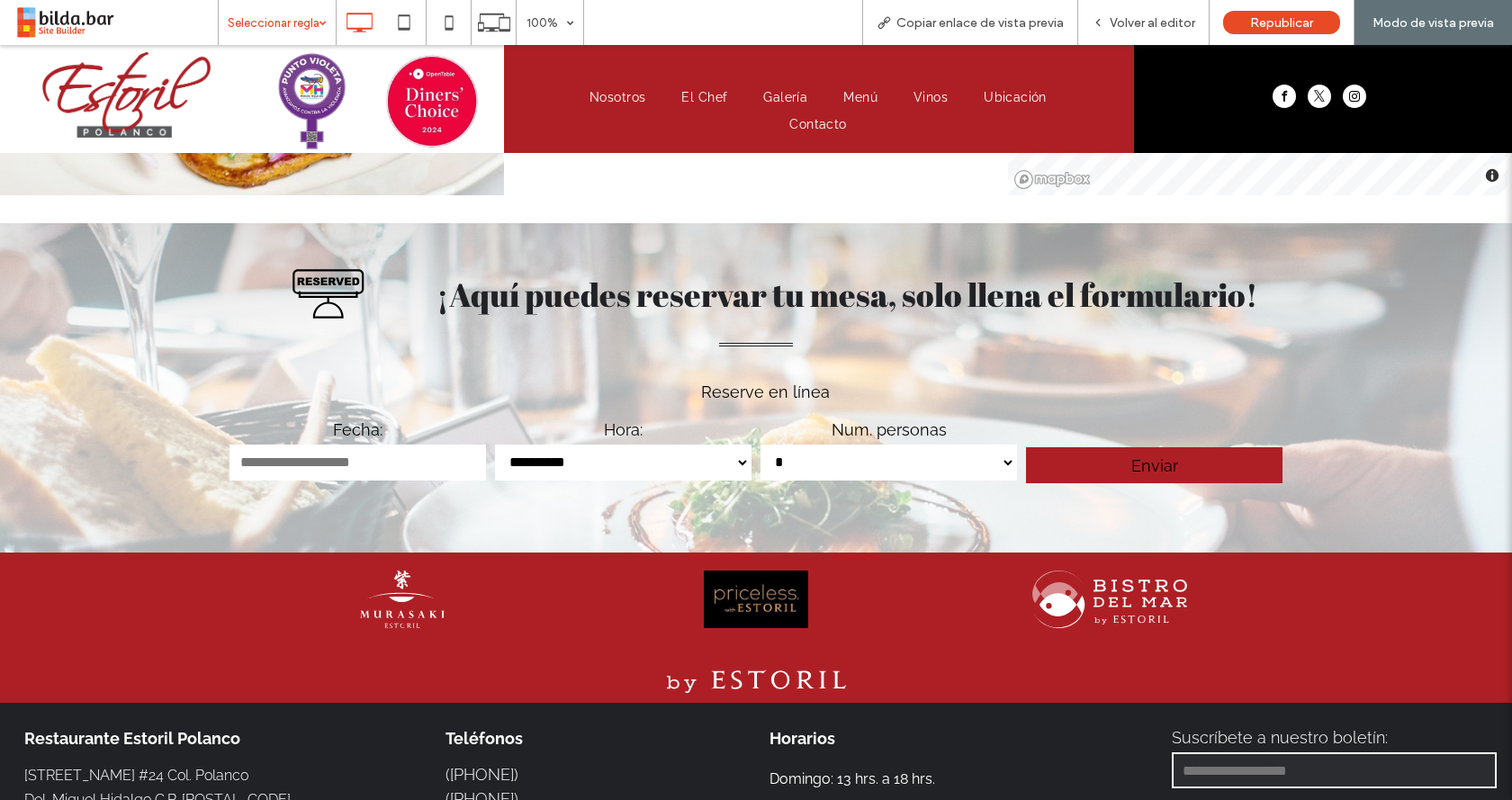 click on "Seleccionar regla" at bounding box center [277, 22] 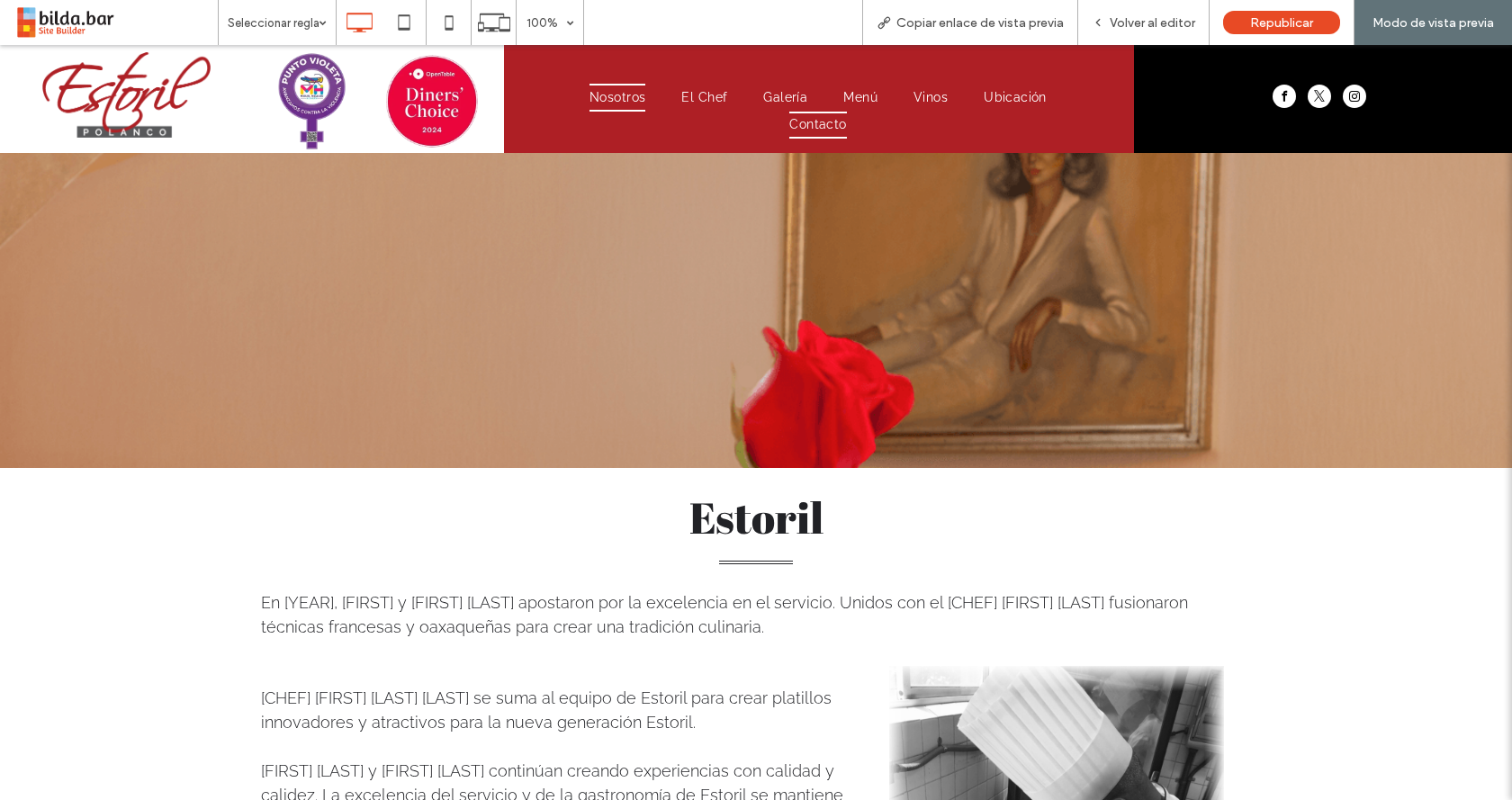 scroll, scrollTop: 0, scrollLeft: 0, axis: both 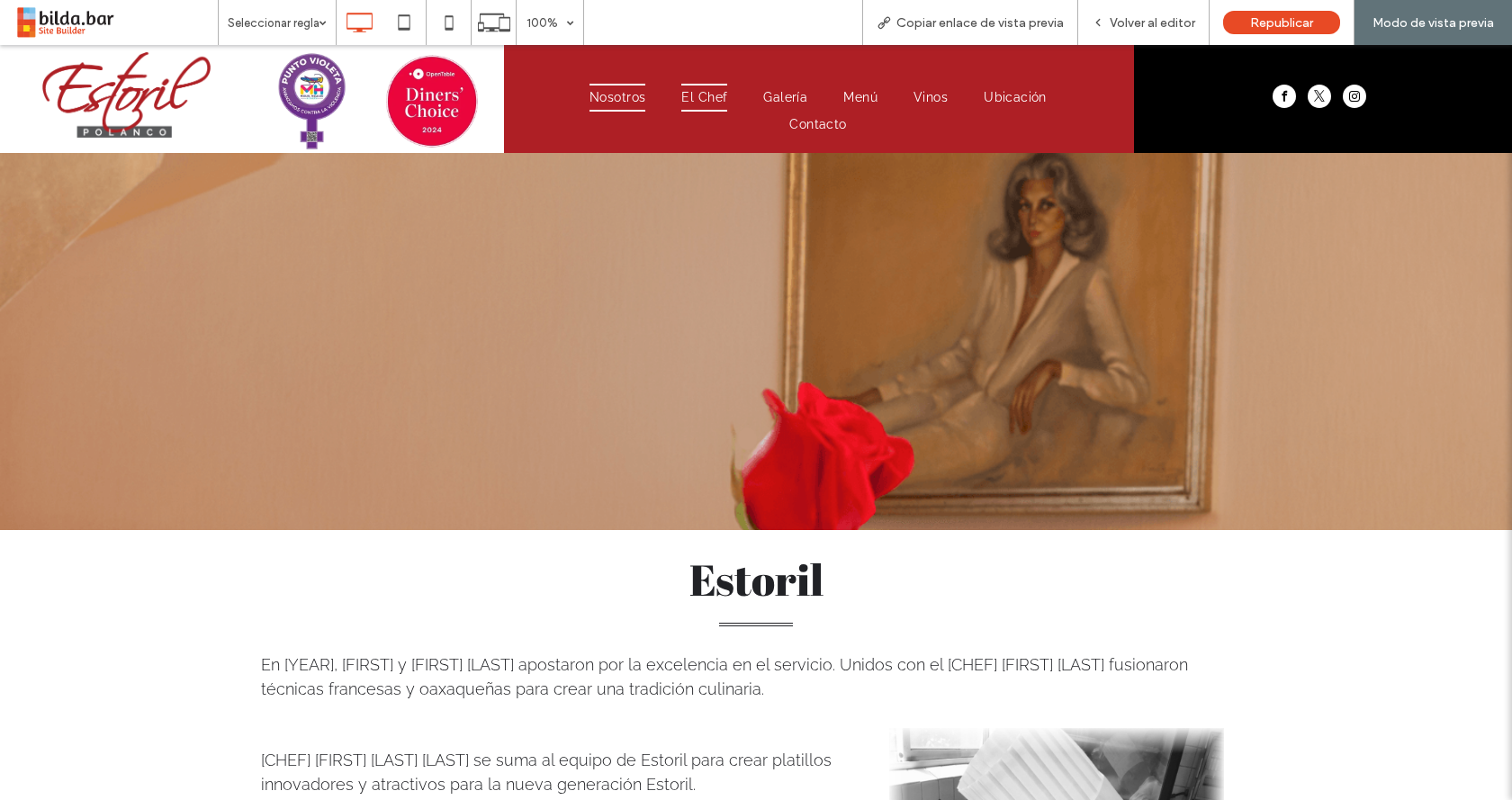 click on "El Chef" at bounding box center (704, 97) 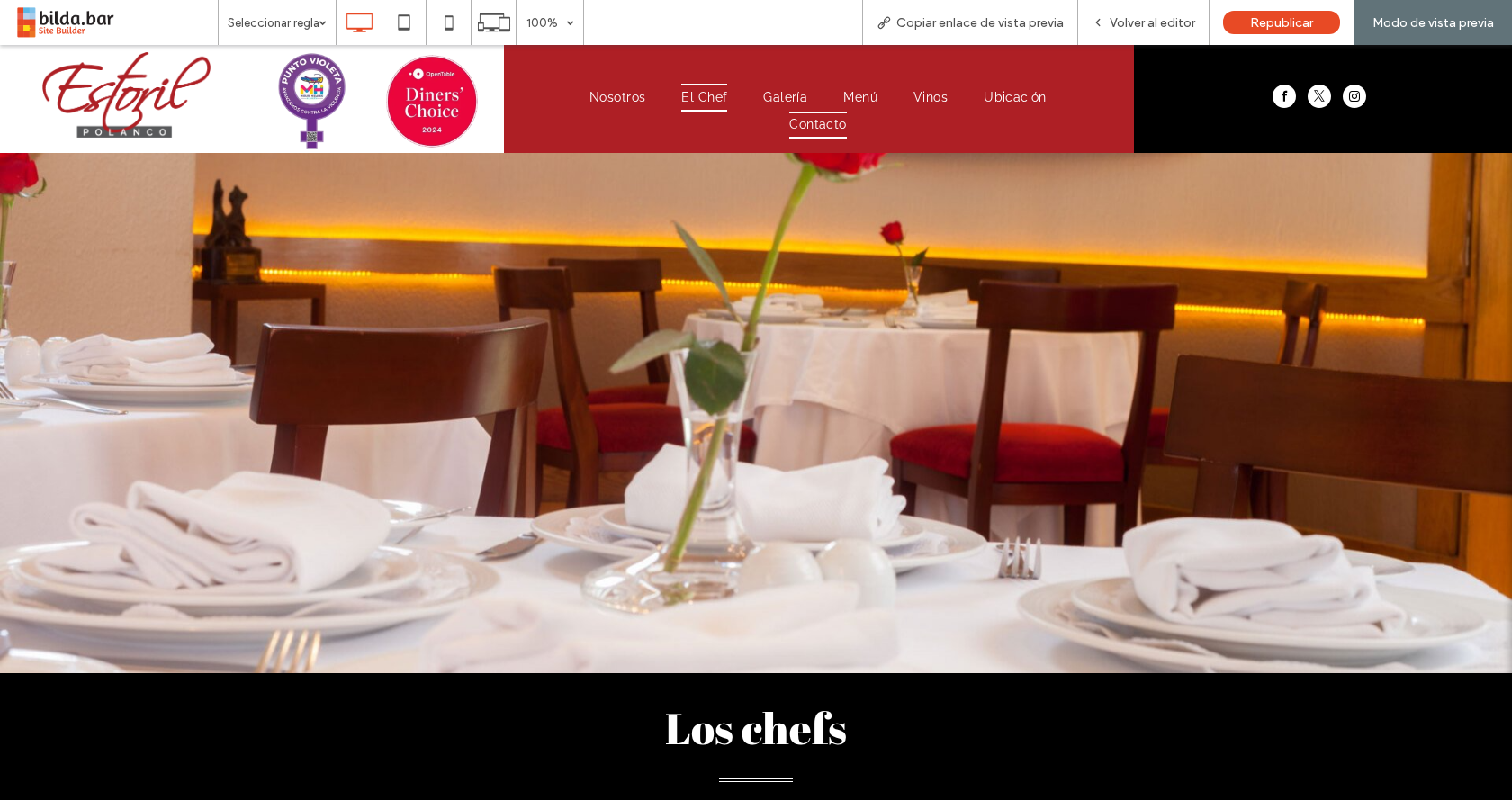 scroll, scrollTop: 144, scrollLeft: 0, axis: vertical 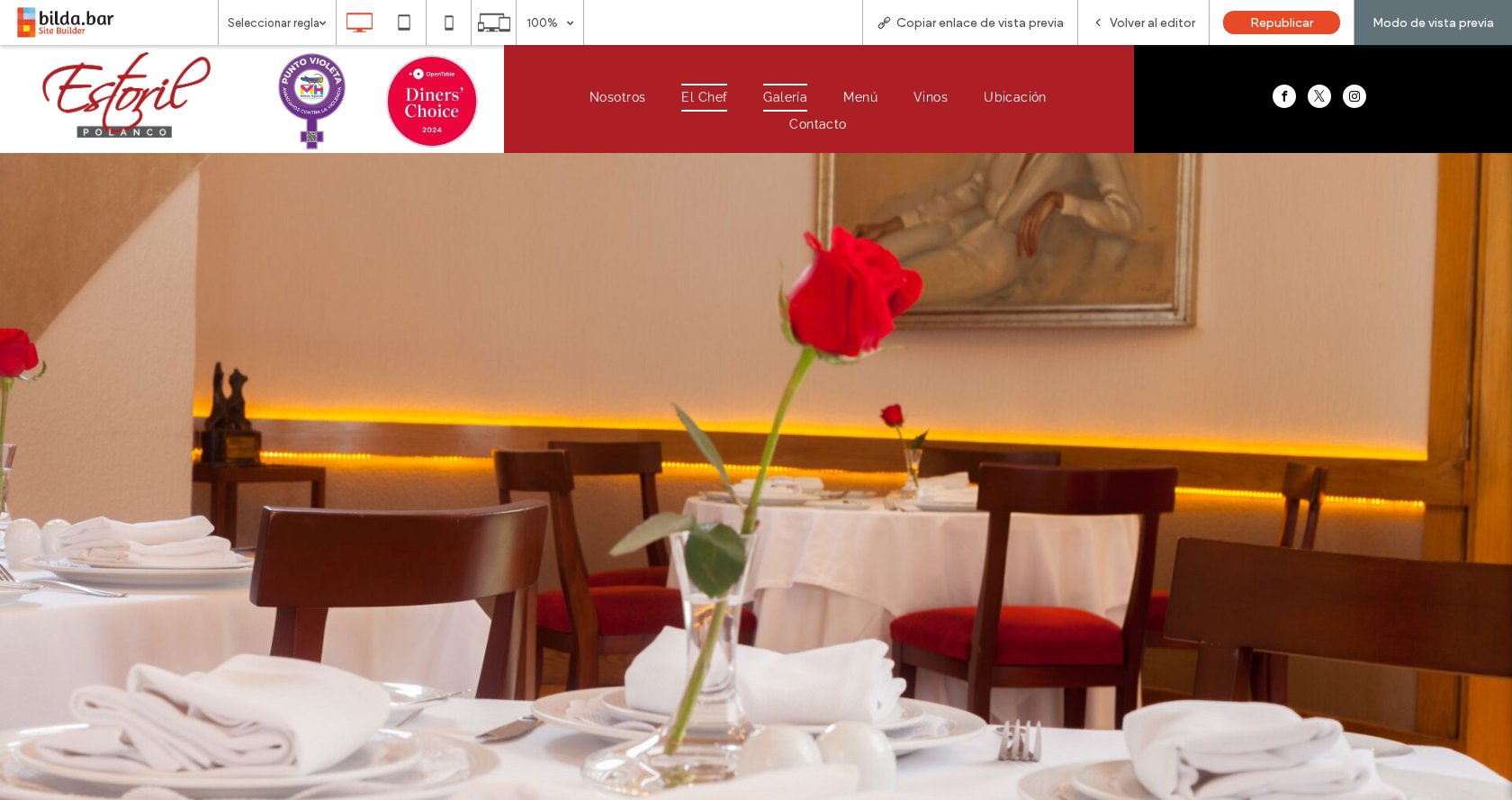 click on "Galería" at bounding box center (785, 97) 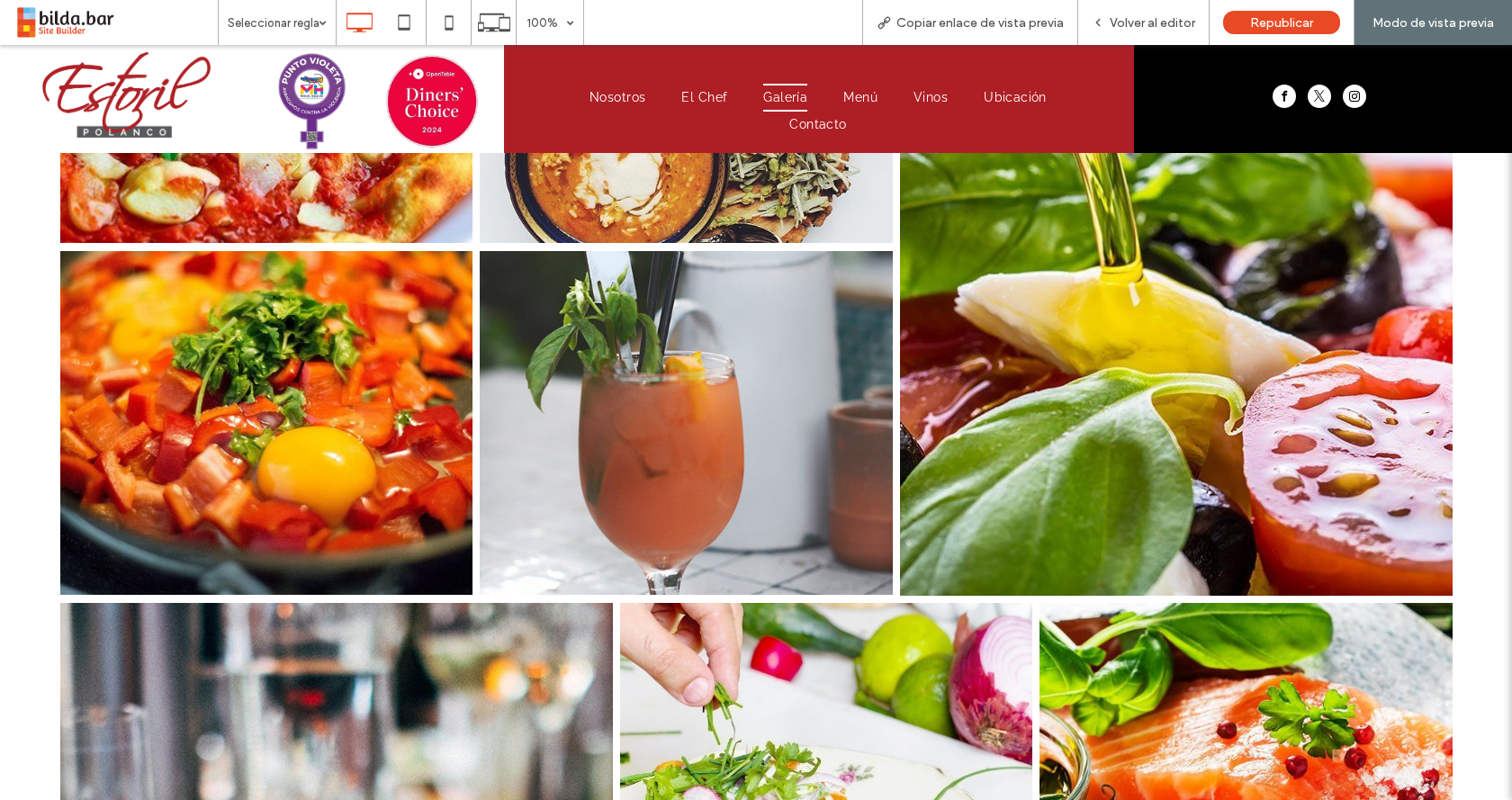 scroll, scrollTop: 1910, scrollLeft: 0, axis: vertical 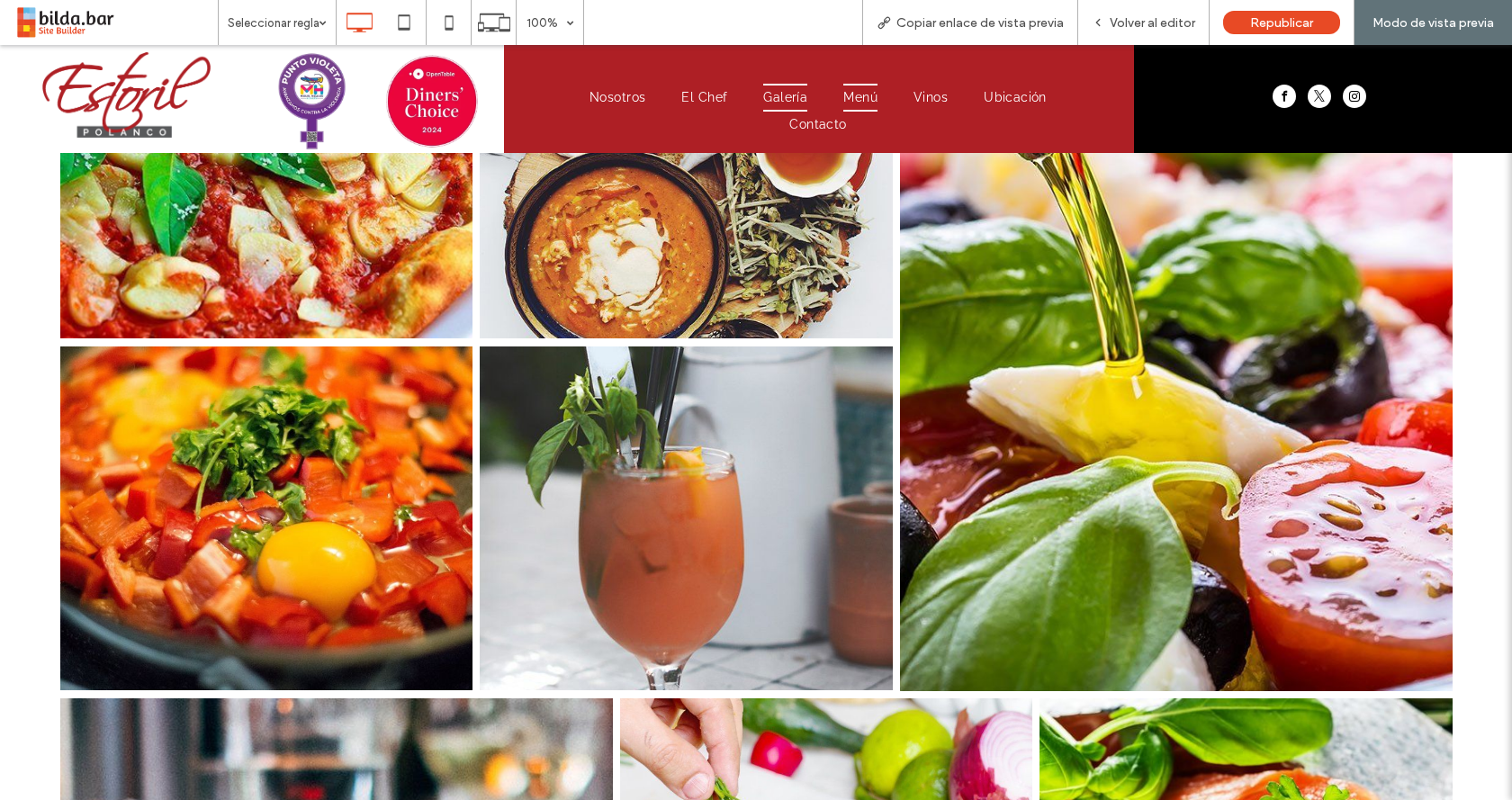 click on "Menú" at bounding box center (860, 97) 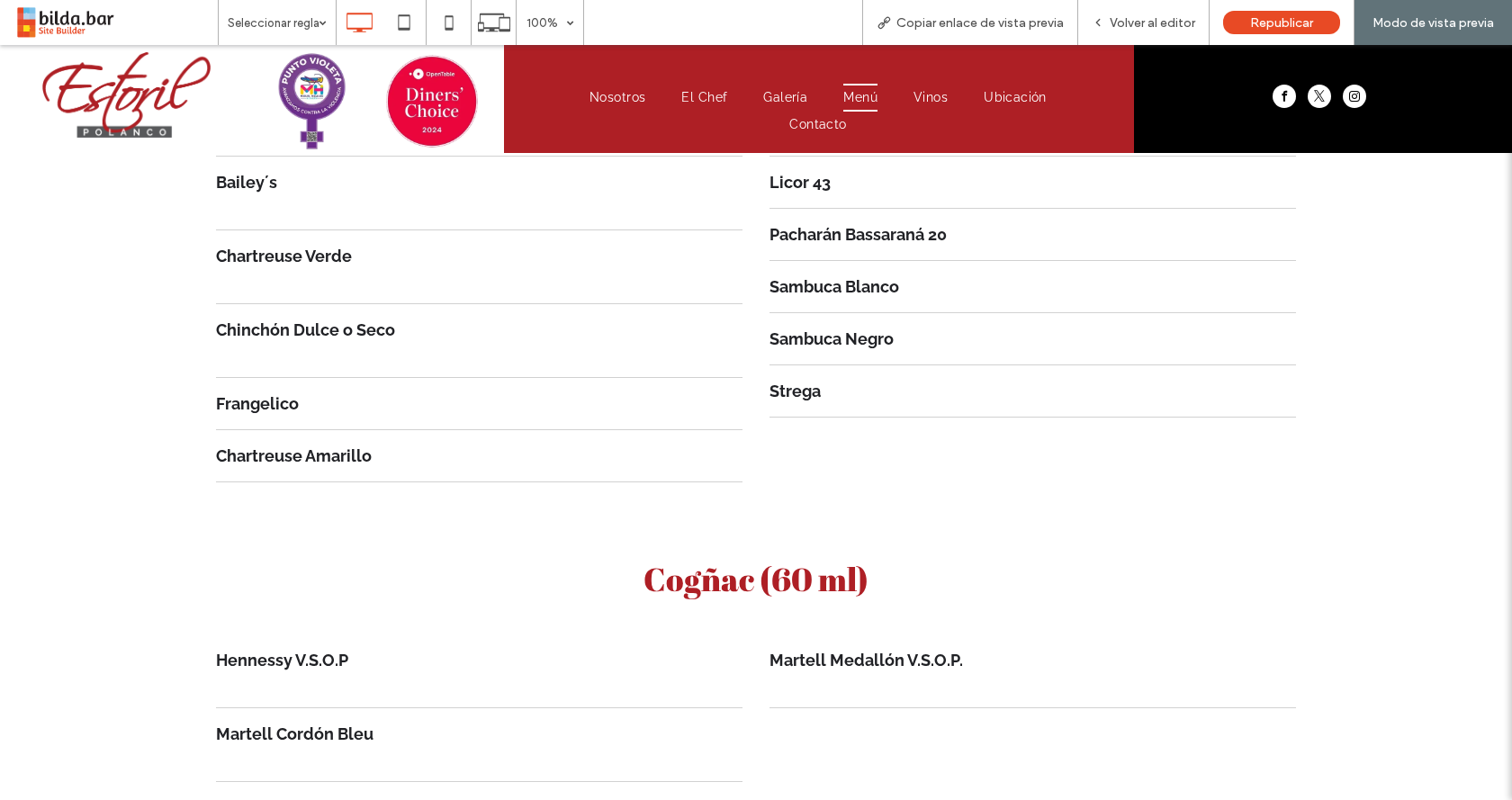 scroll, scrollTop: 2160, scrollLeft: 0, axis: vertical 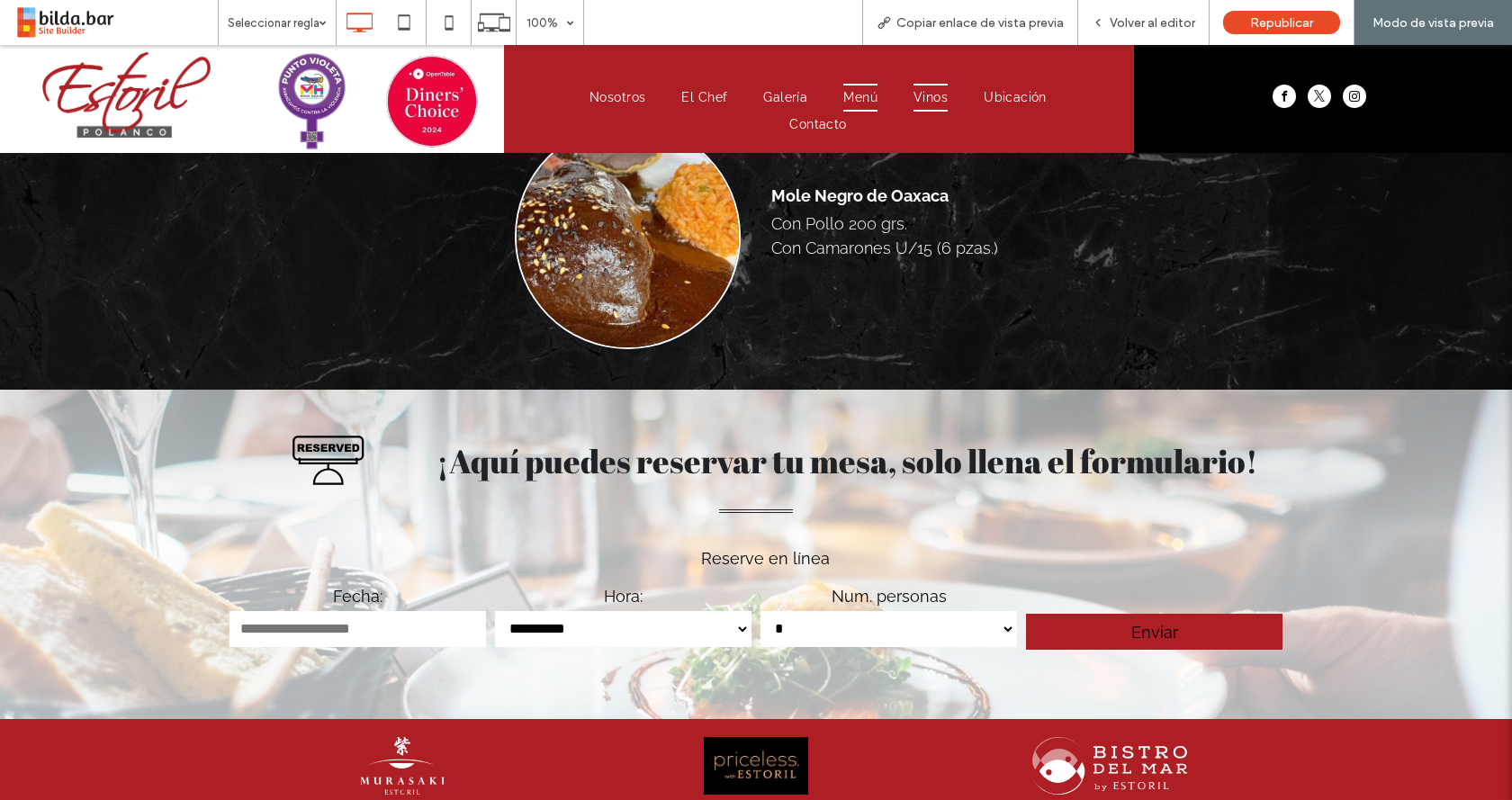click on "Vinos" at bounding box center (931, 97) 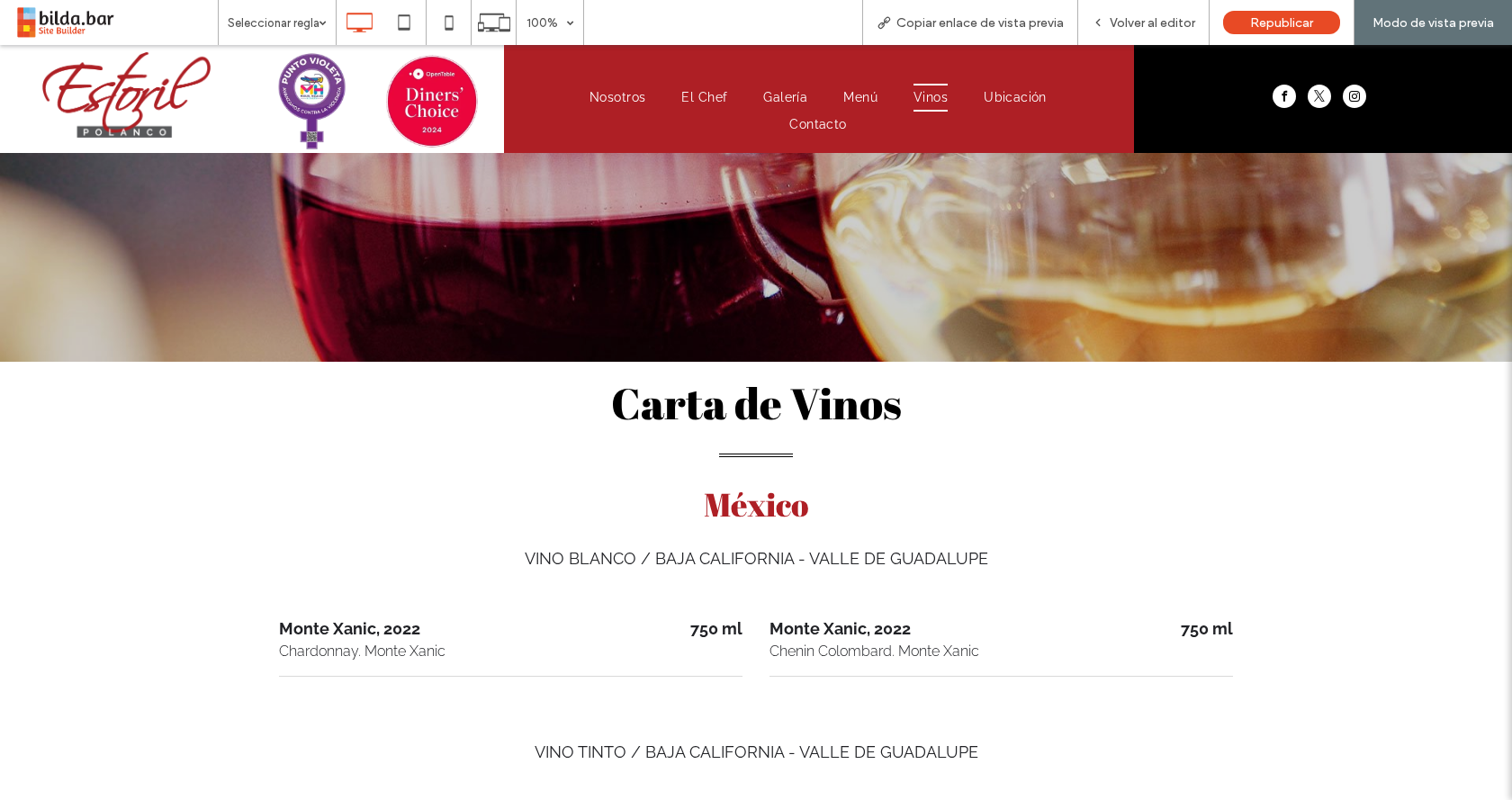 scroll, scrollTop: 0, scrollLeft: 0, axis: both 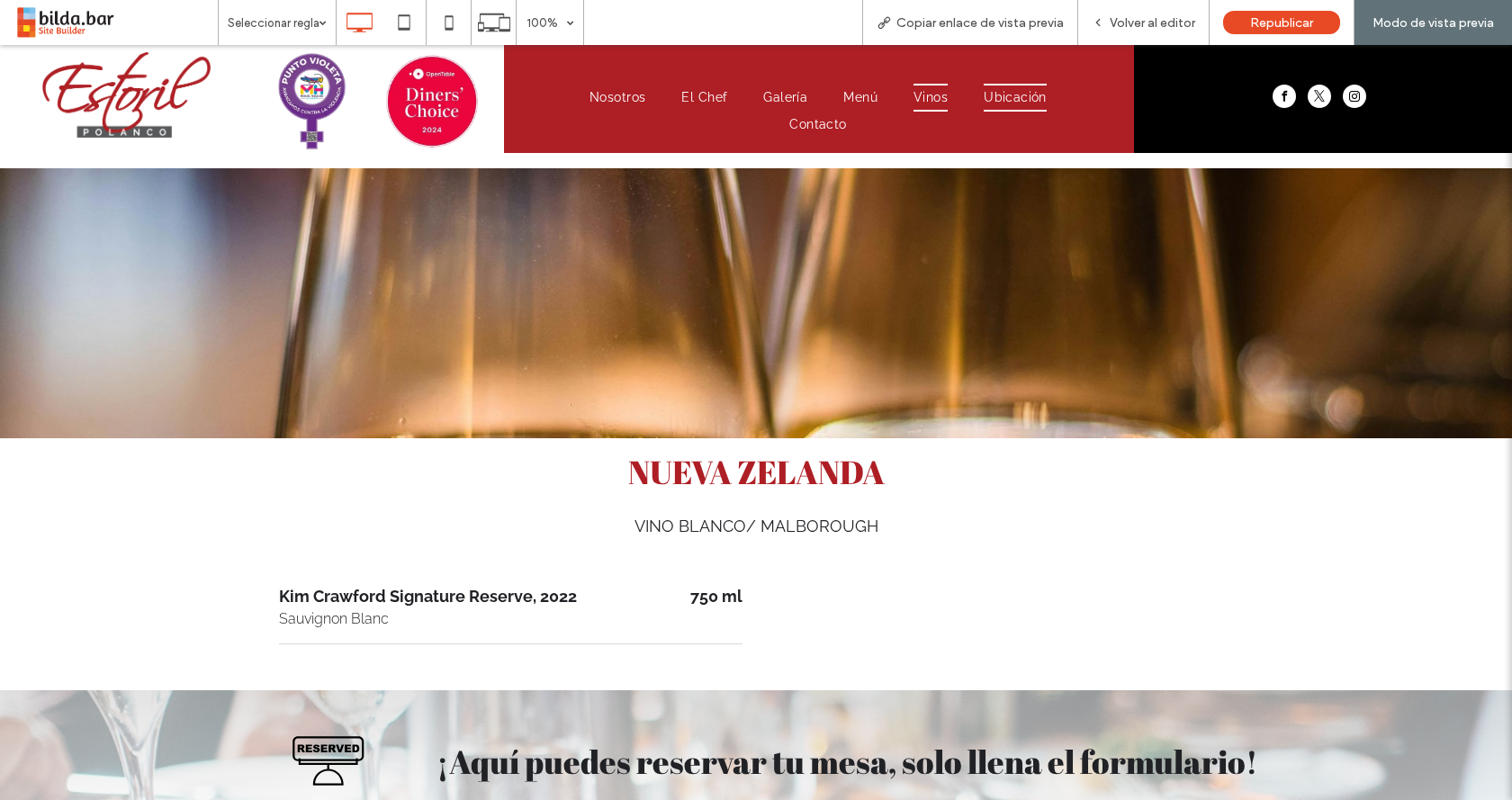 click on "Ubicación" at bounding box center [1015, 97] 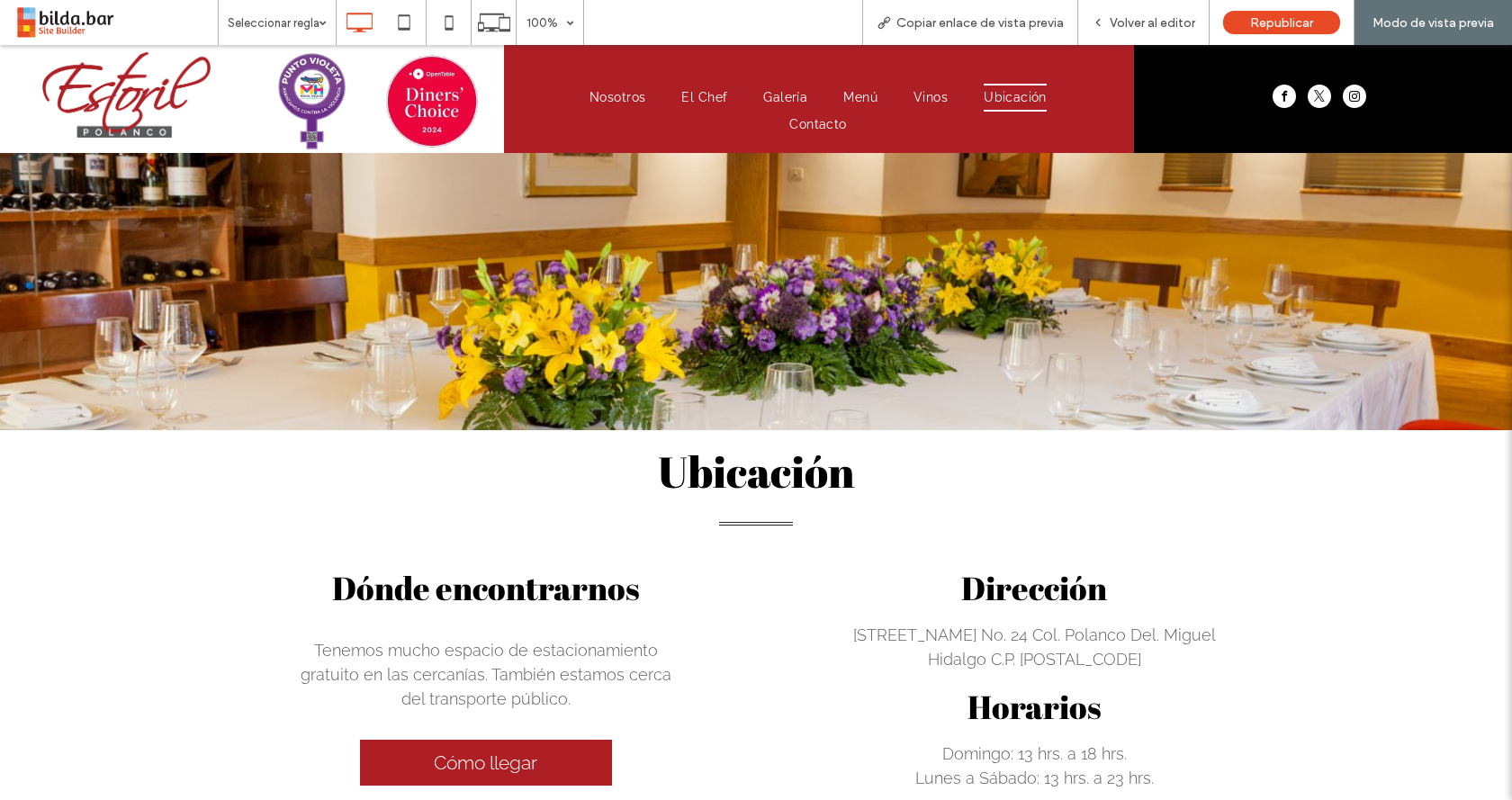 scroll, scrollTop: 0, scrollLeft: 0, axis: both 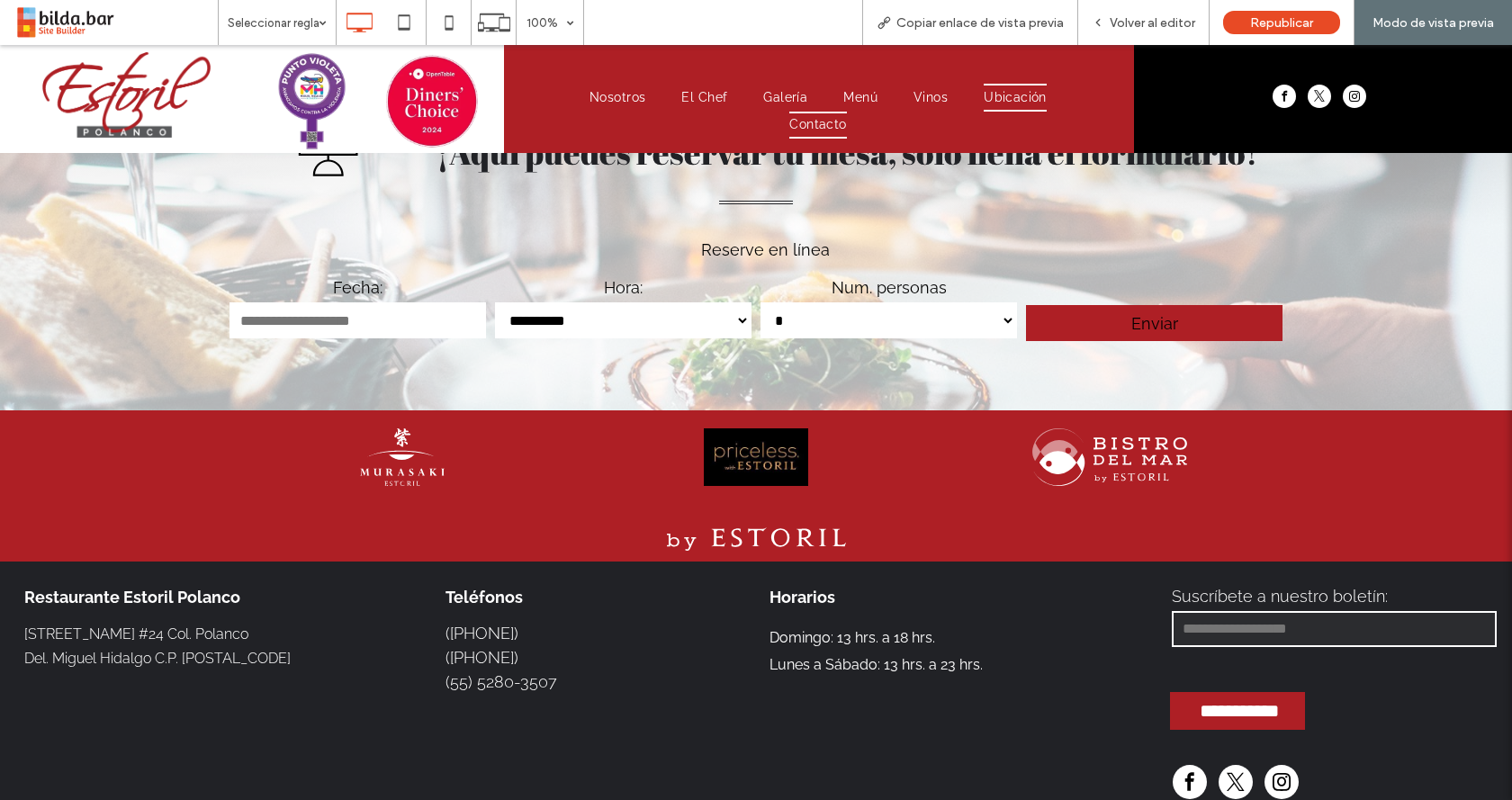 click on "Contacto" at bounding box center [817, 125] 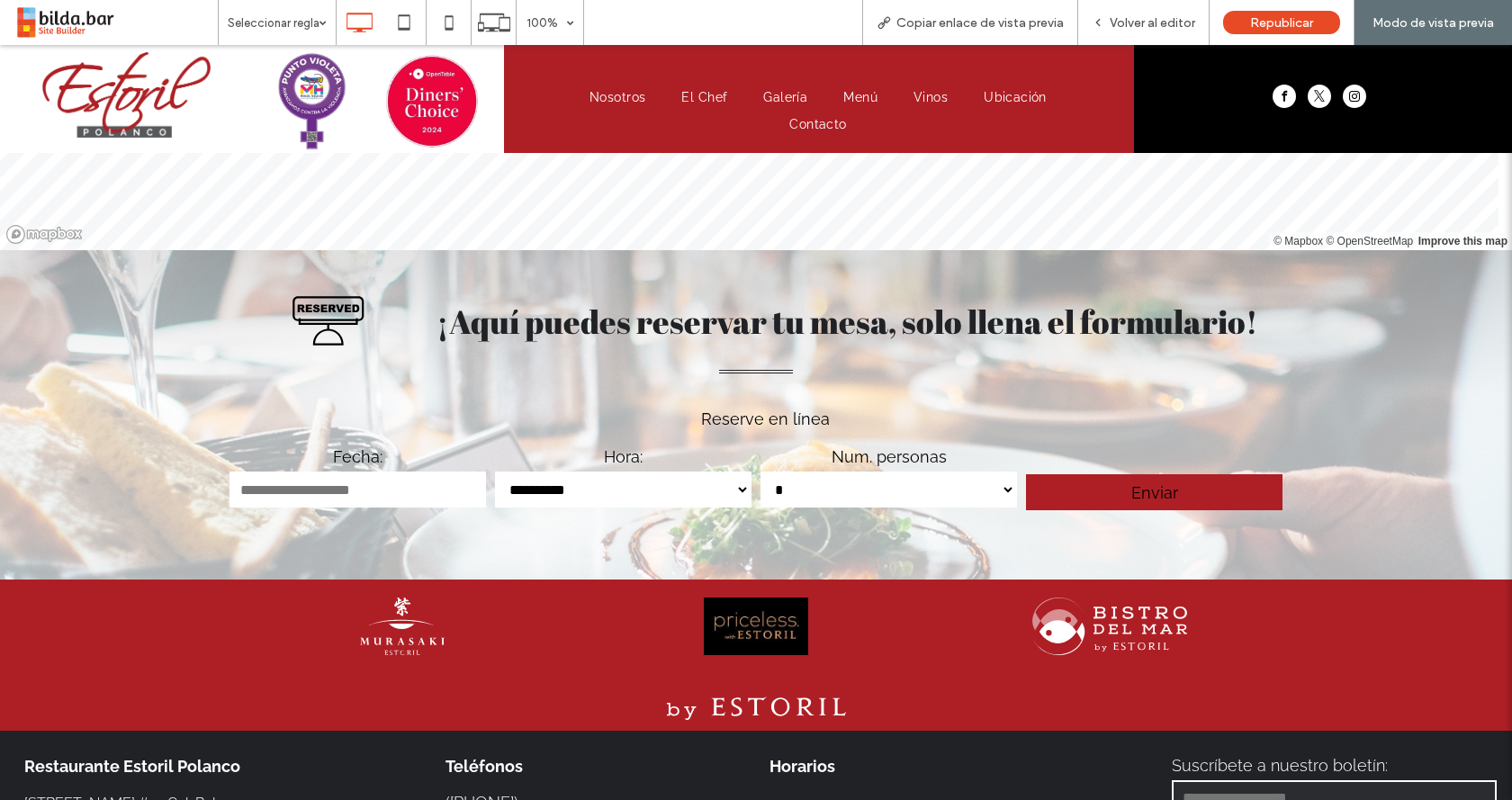 scroll, scrollTop: 1158, scrollLeft: 0, axis: vertical 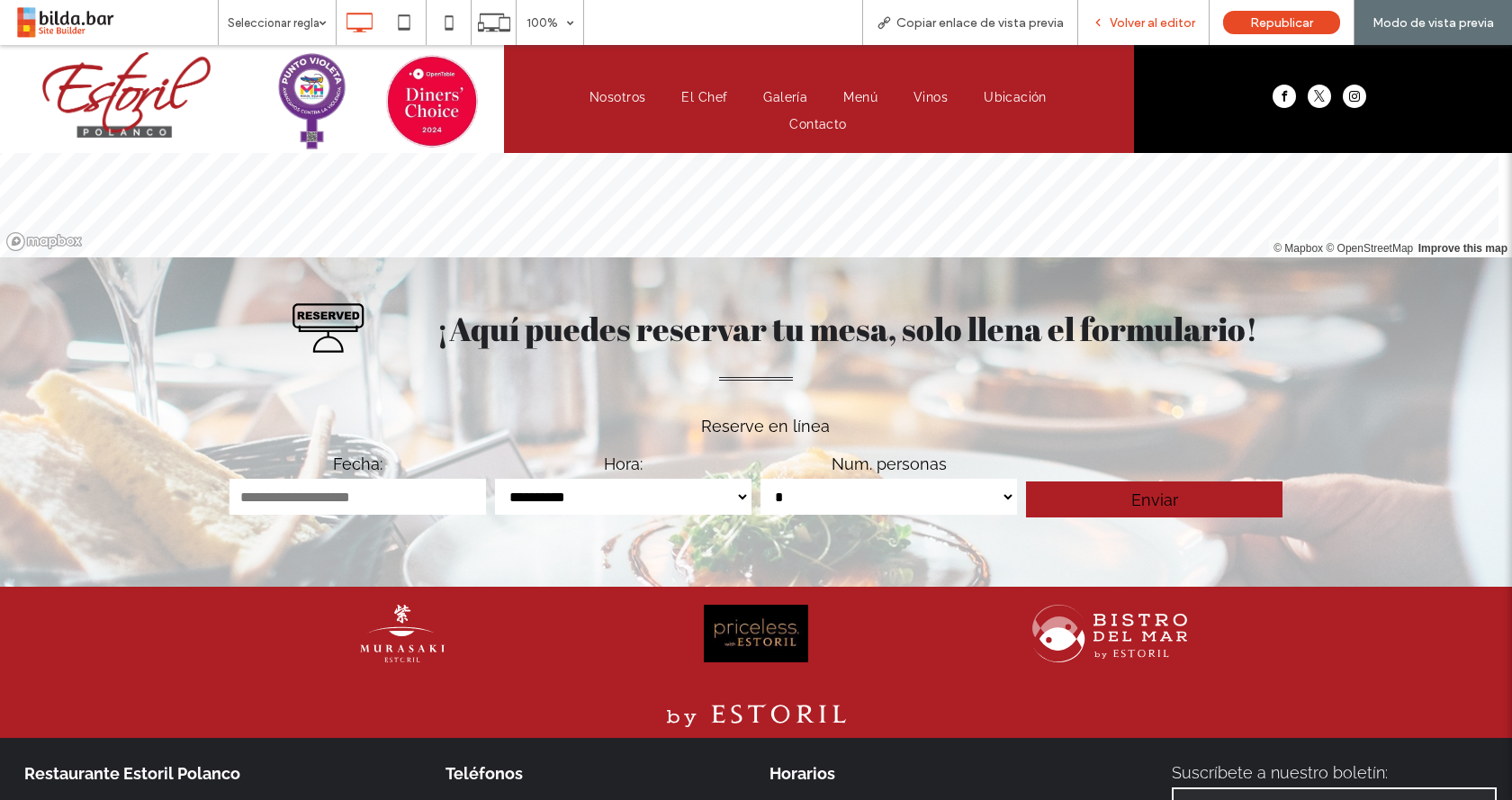 click on "Volver al editor" at bounding box center [1152, 22] 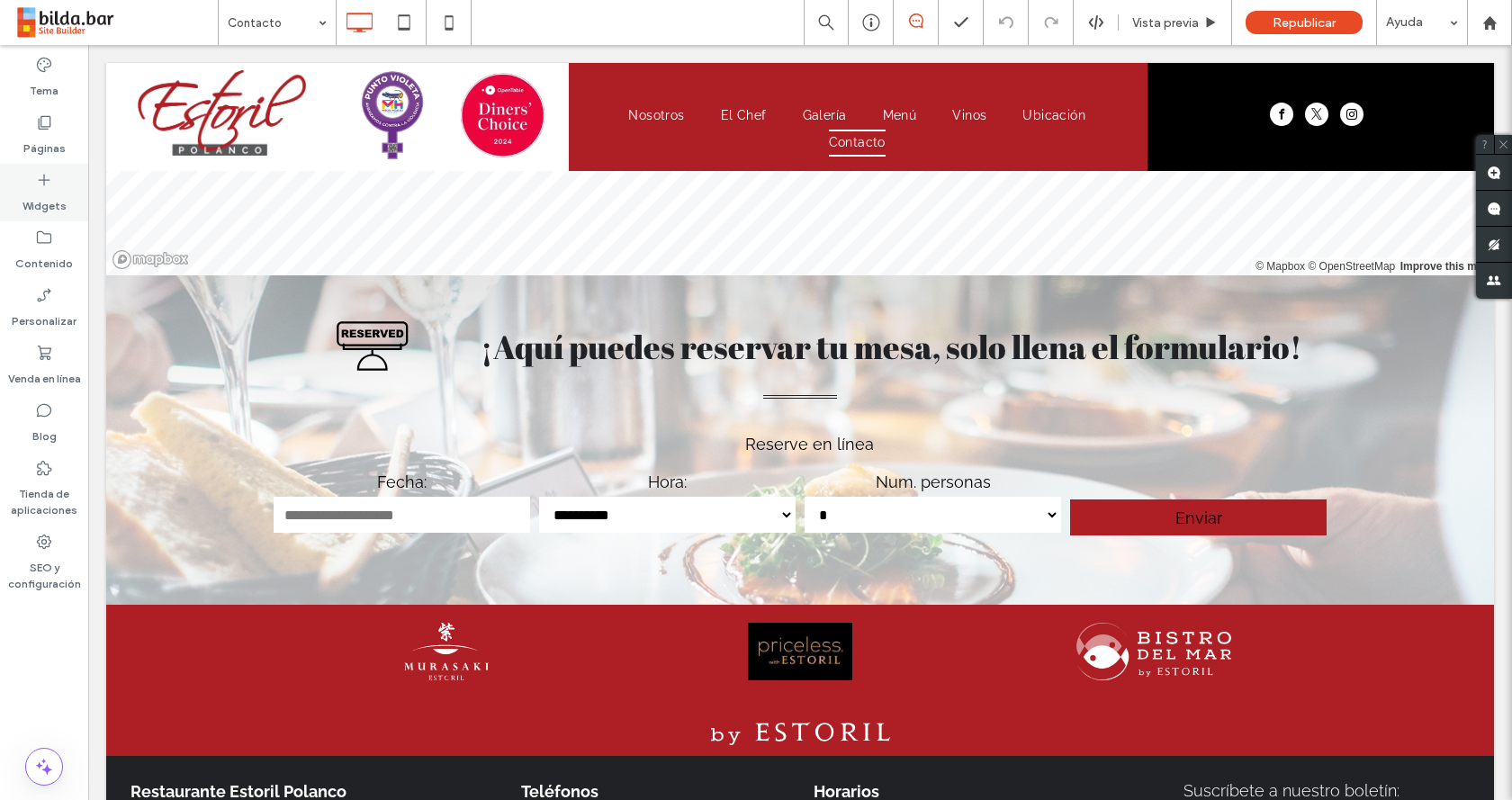 click on "Widgets" at bounding box center (44, 202) 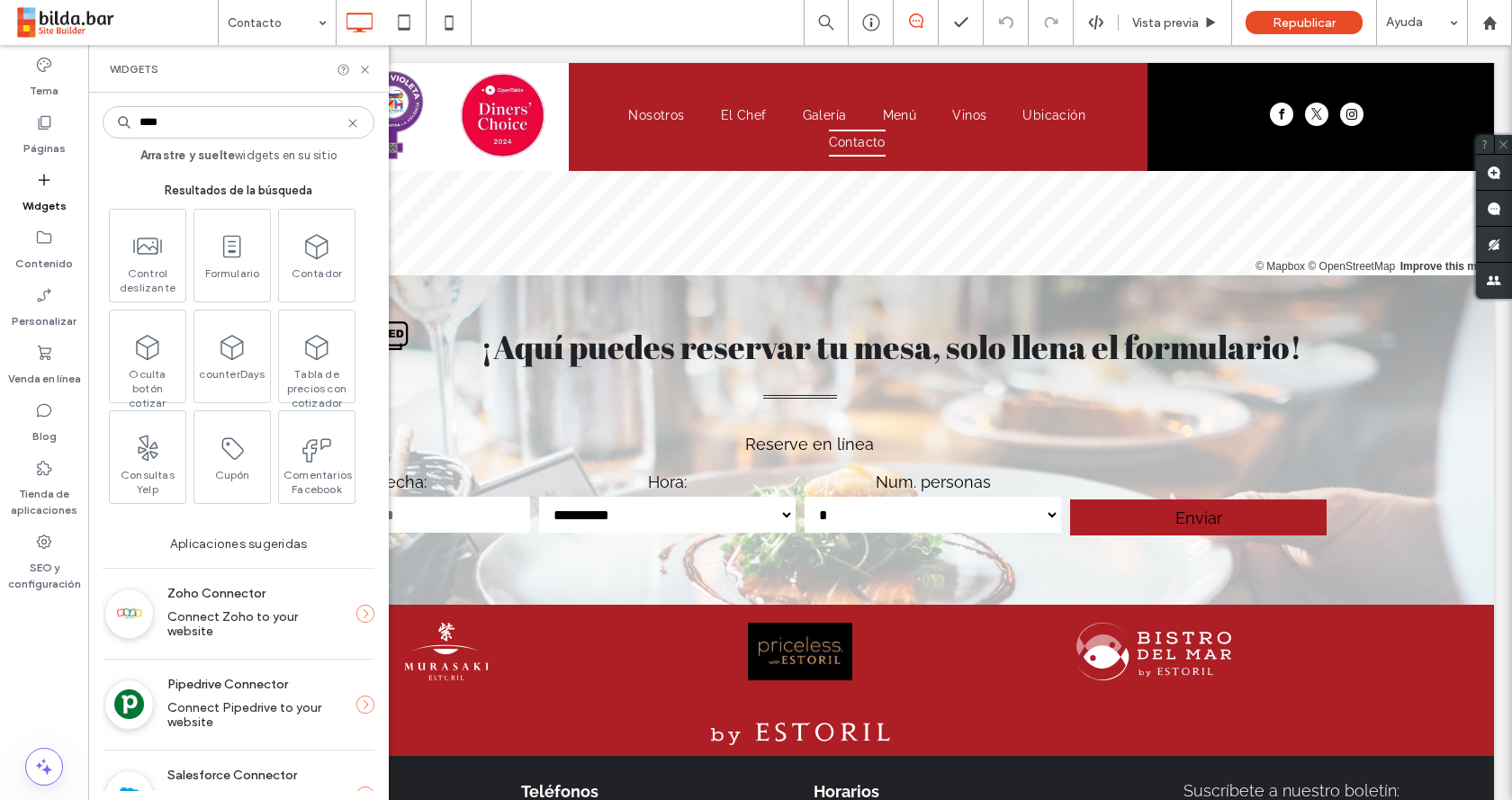 drag, startPoint x: 194, startPoint y: 124, endPoint x: 130, endPoint y: 137, distance: 65.30697 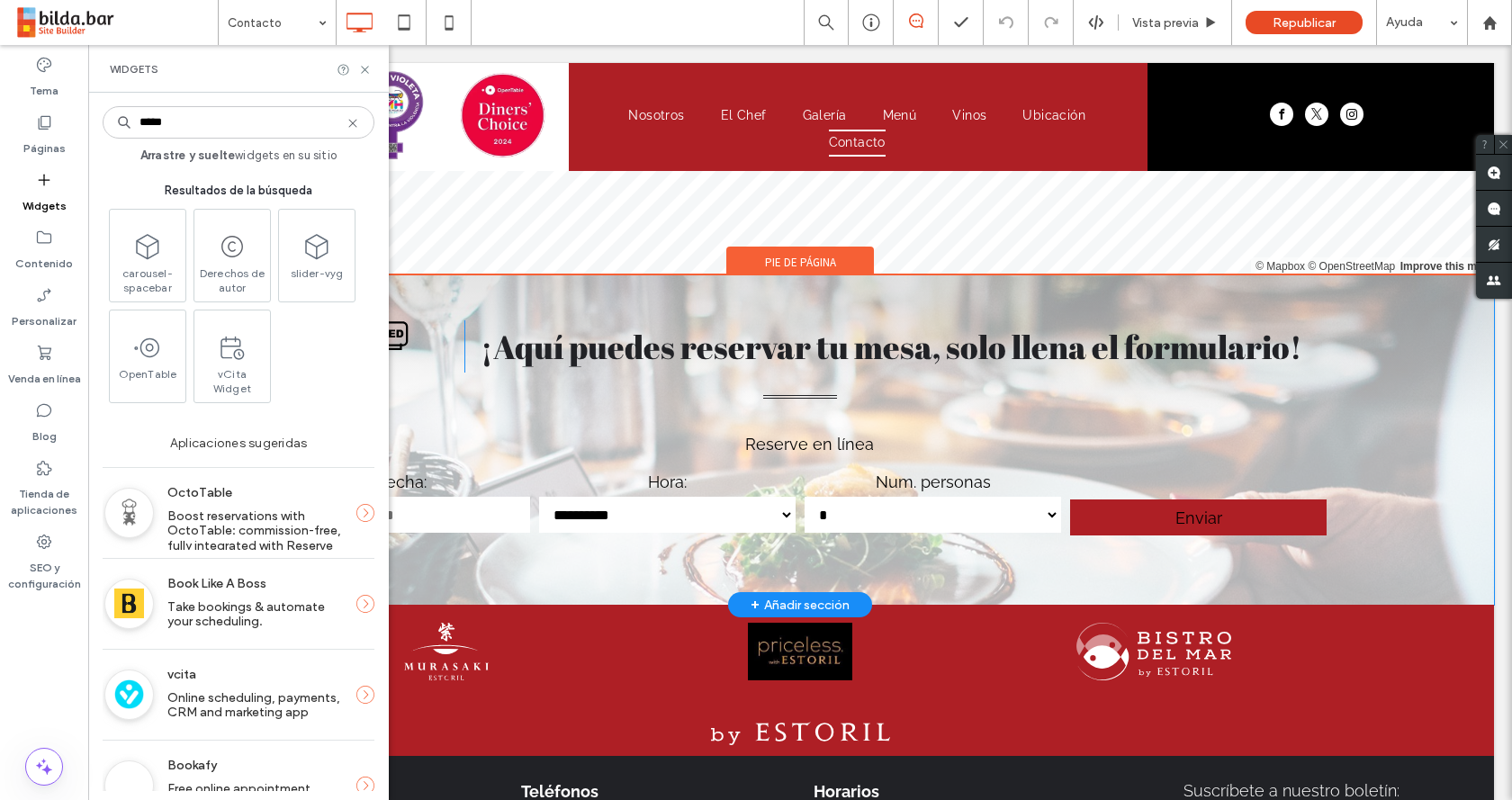 type on "*****" 